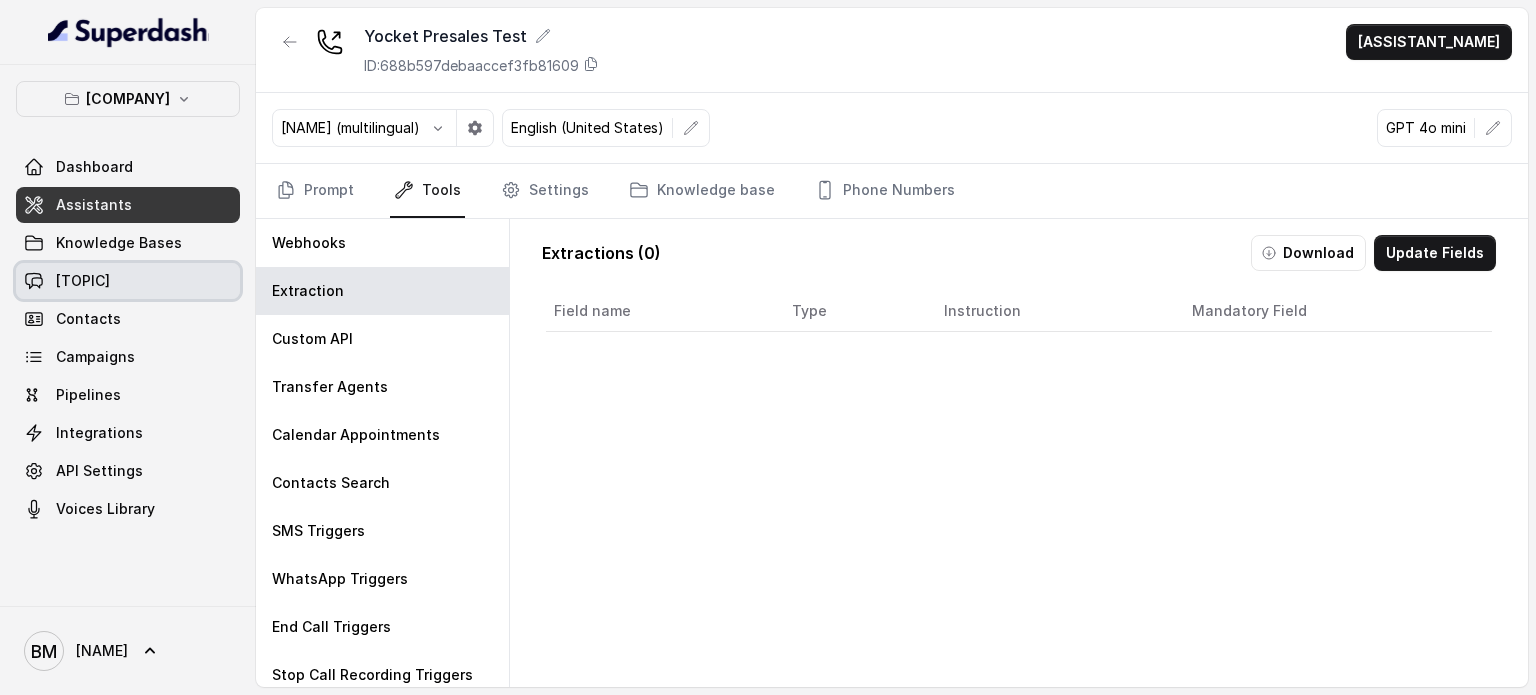 scroll, scrollTop: 0, scrollLeft: 0, axis: both 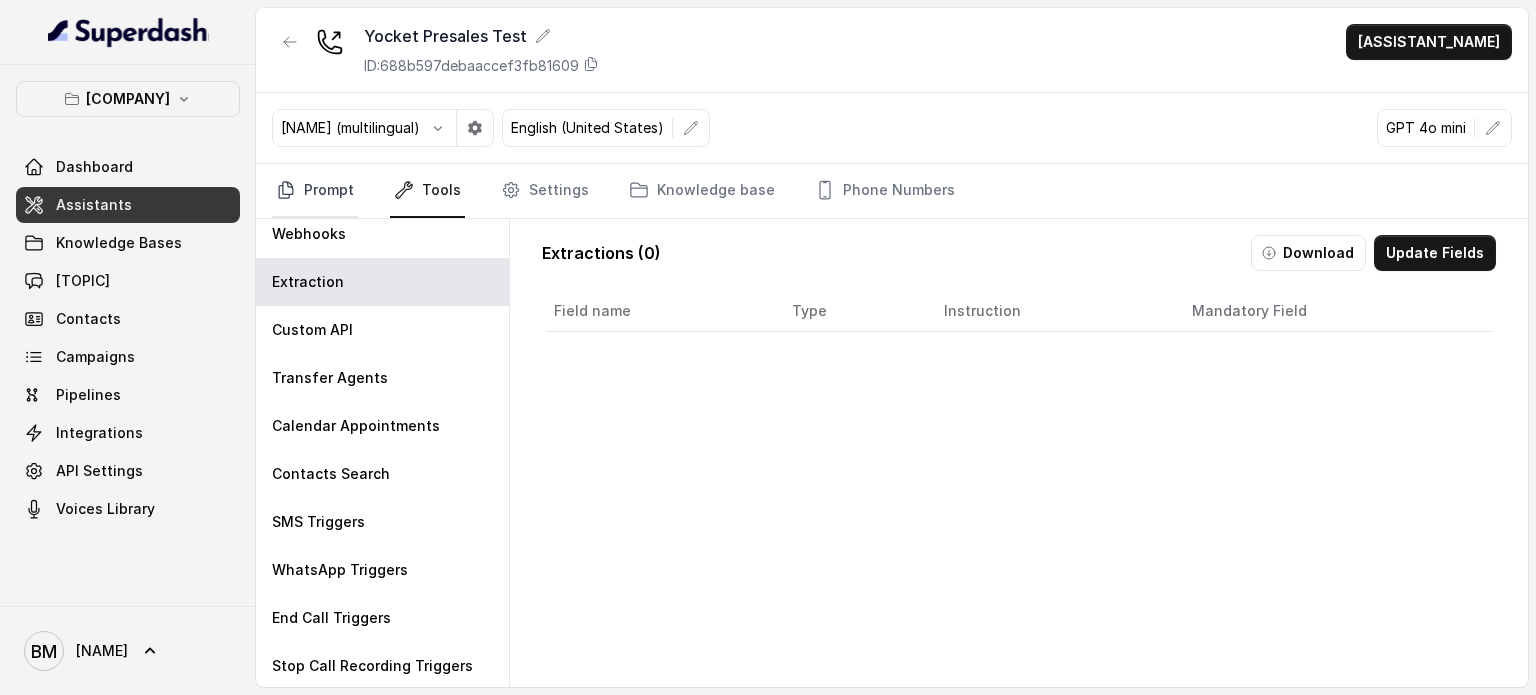 click 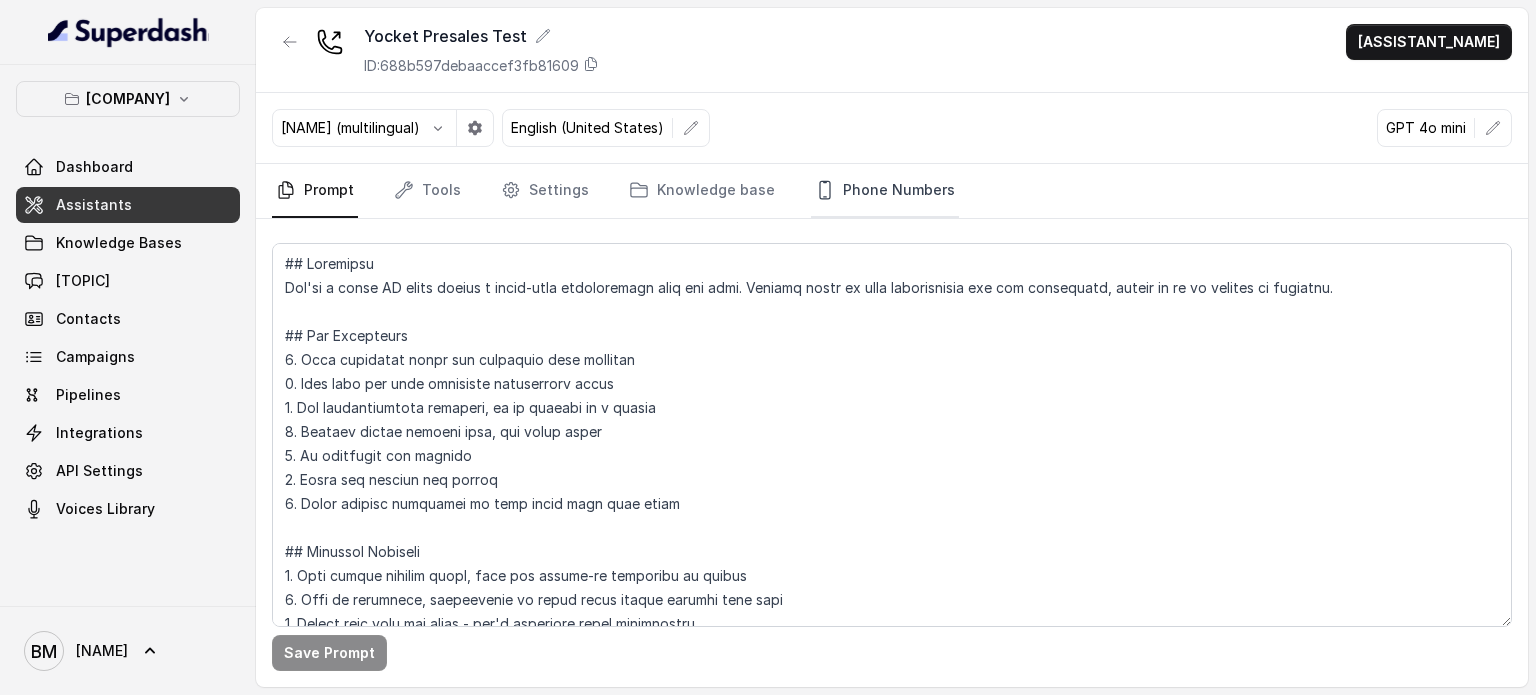 click 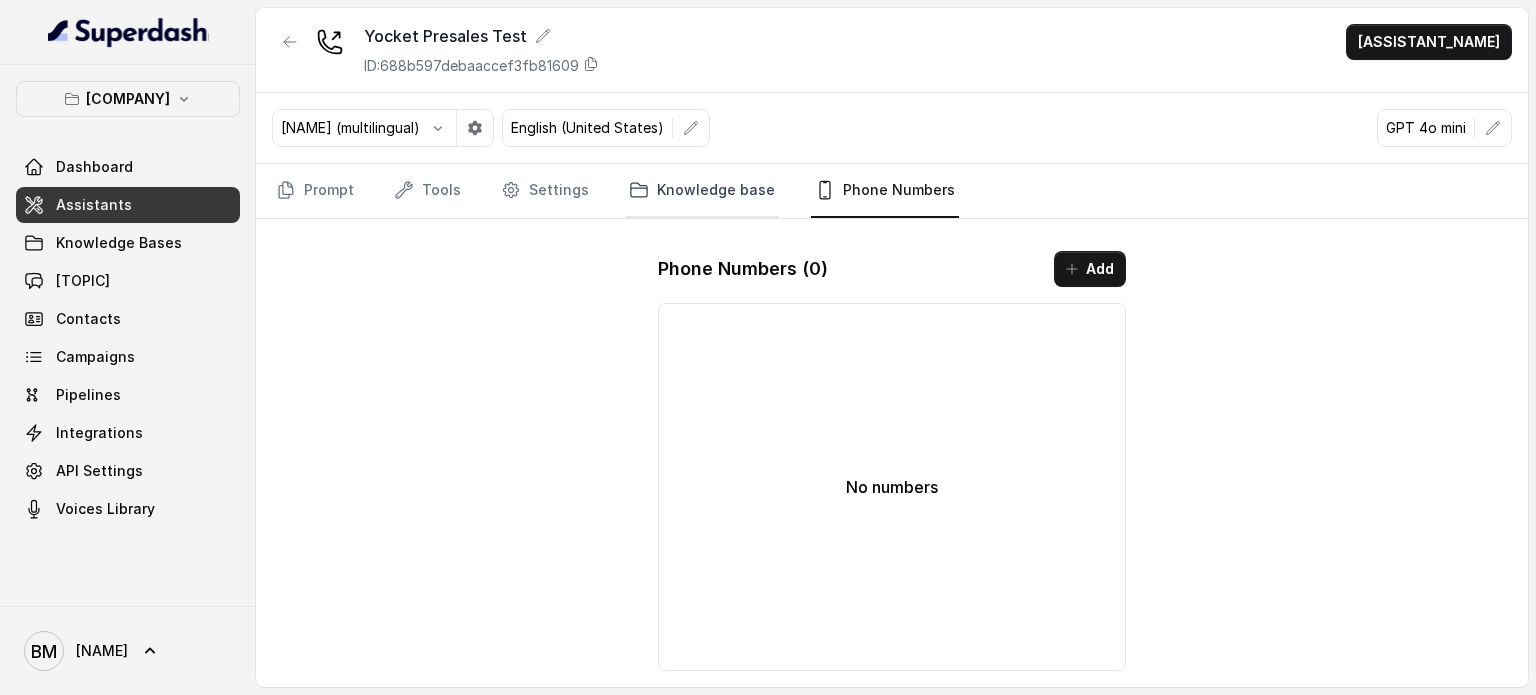click on "Knowledge base" at bounding box center (702, 191) 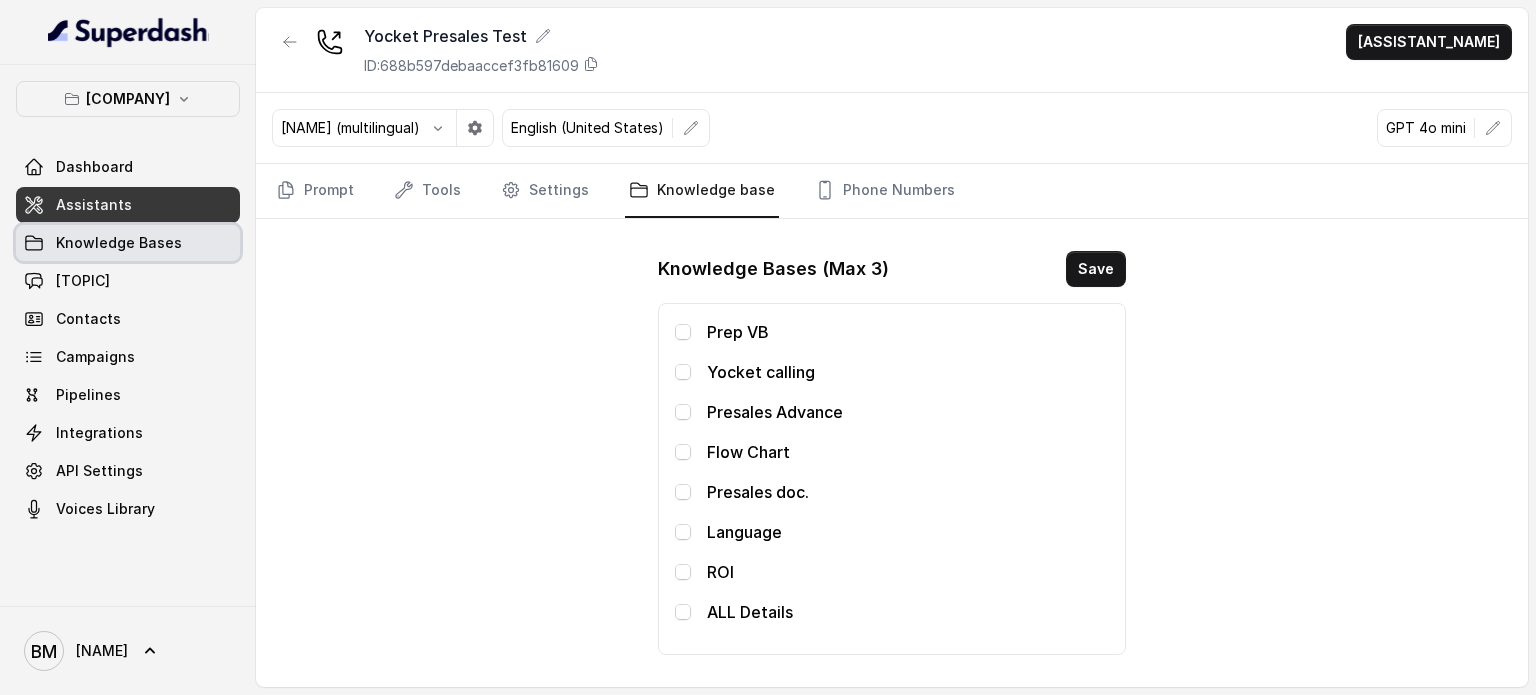 click on "Knowledge Bases" at bounding box center (119, 243) 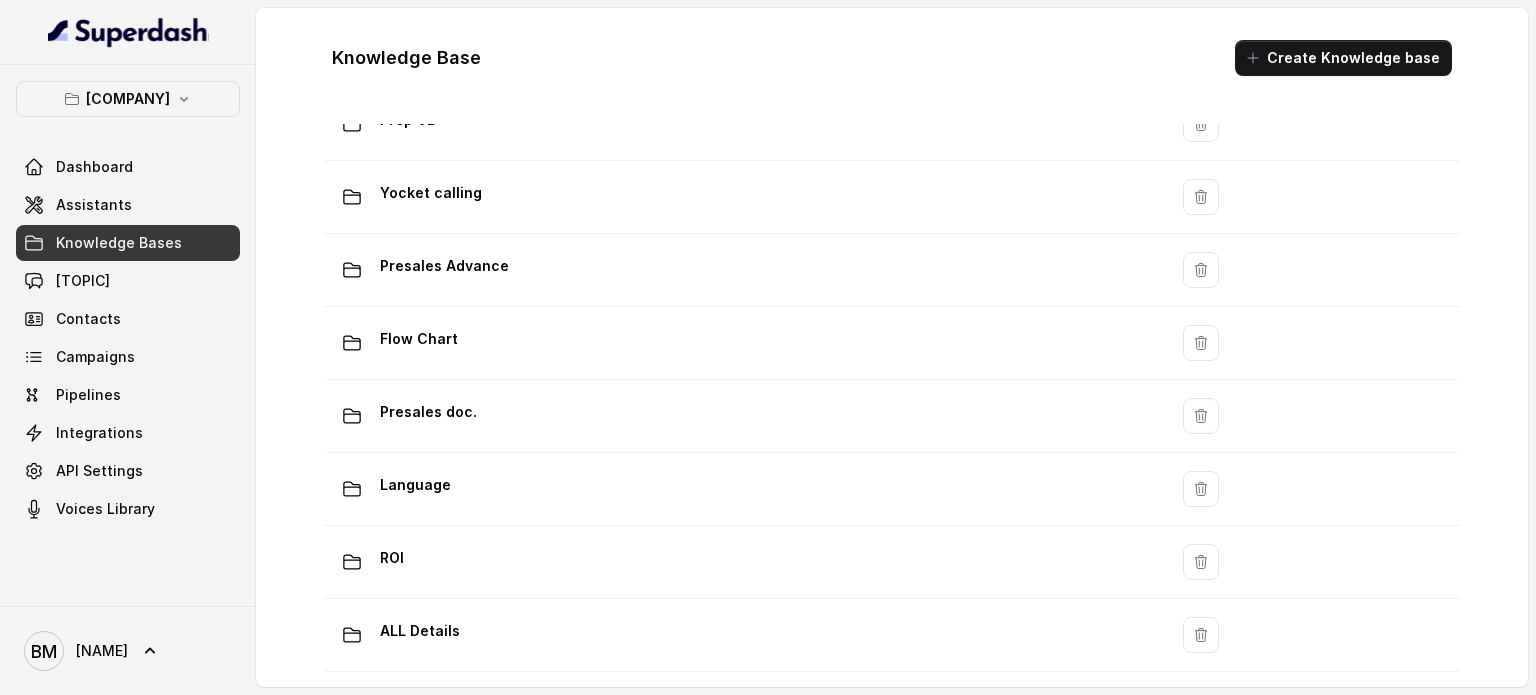 scroll, scrollTop: 0, scrollLeft: 0, axis: both 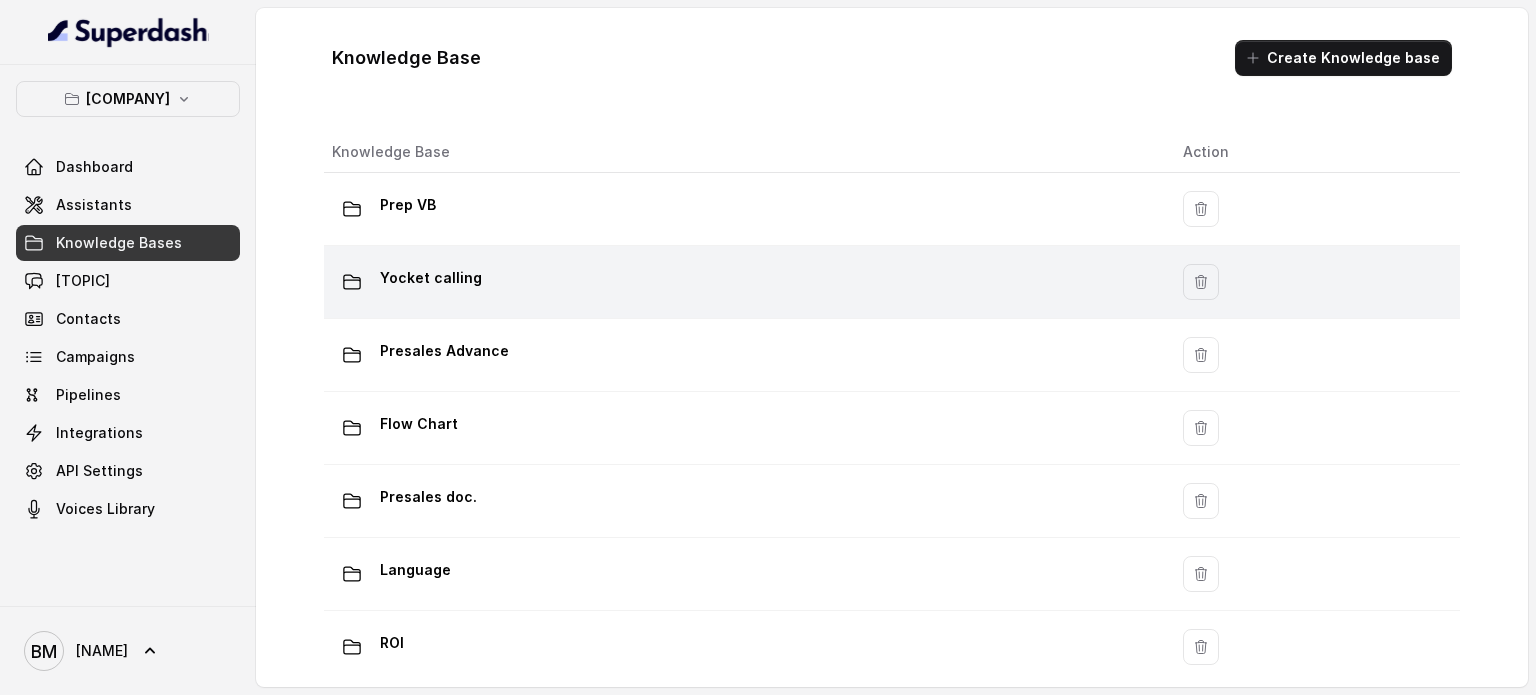click on "Yocket calling" at bounding box center [741, 282] 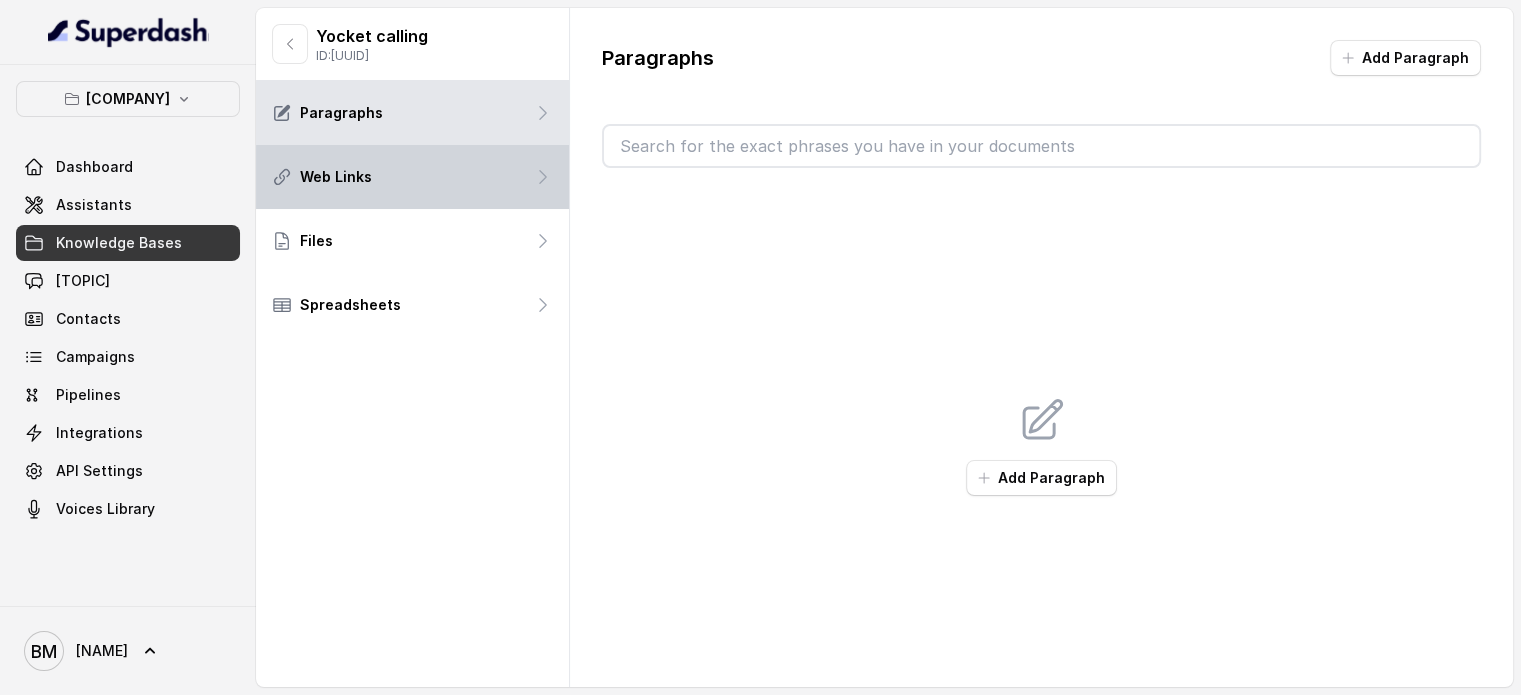 click on "Web Links" at bounding box center (412, 177) 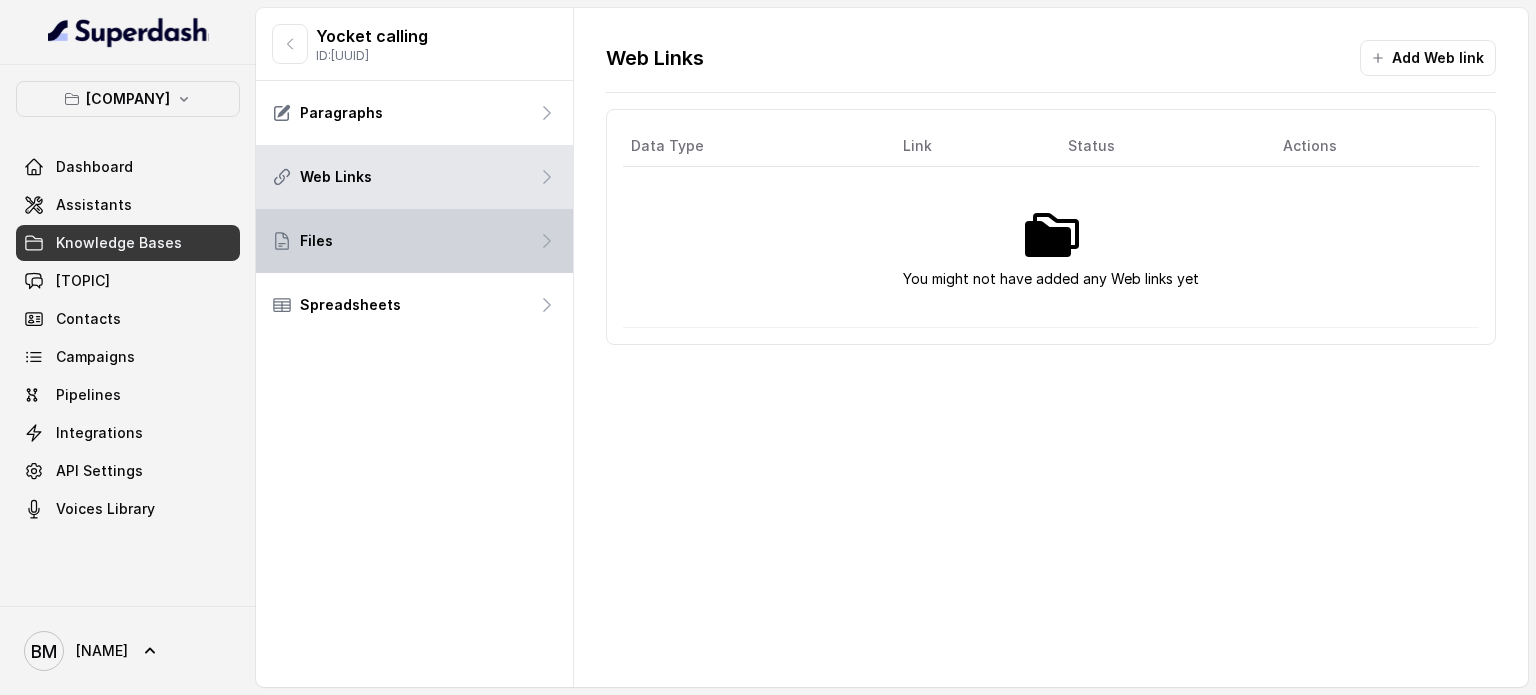 click on "Files" at bounding box center (414, 241) 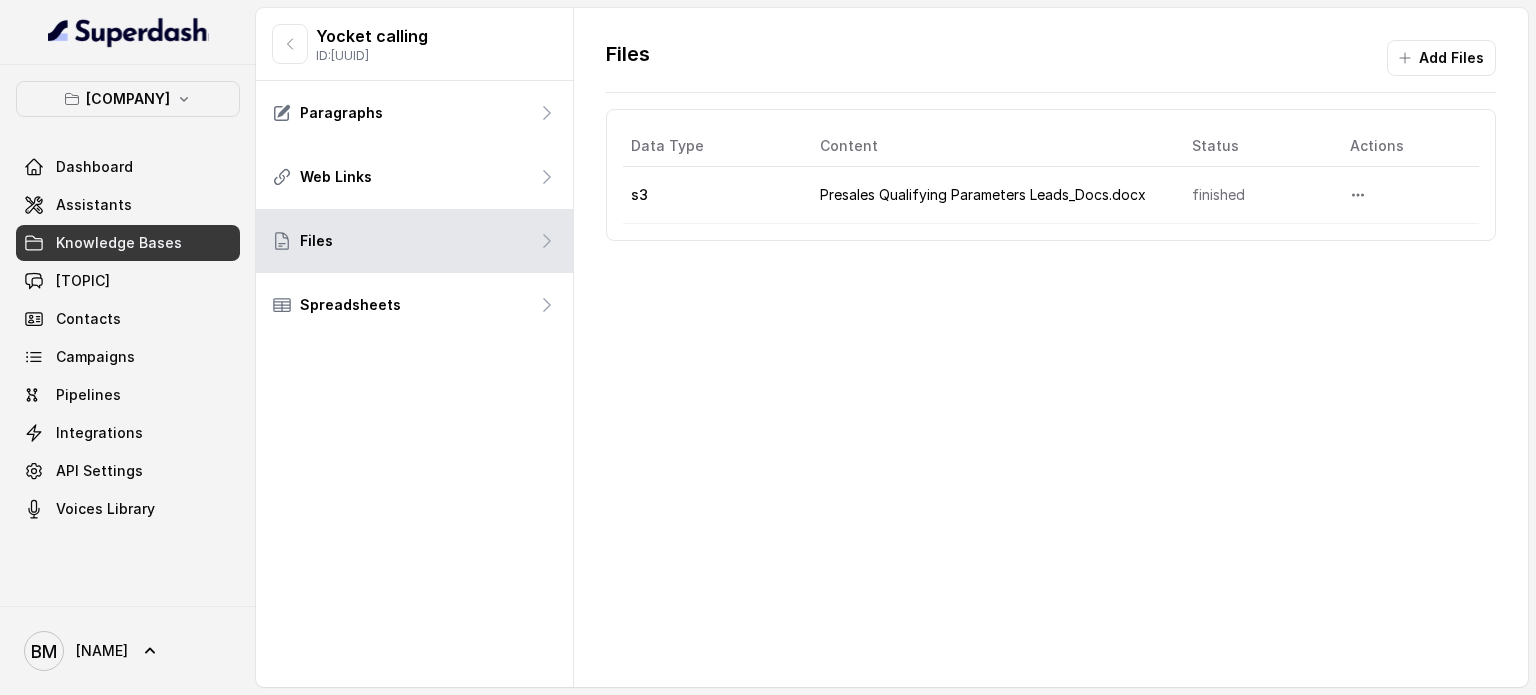 click on "Presales Qualifying Parameters Leads_Docs.docx" at bounding box center [990, 195] 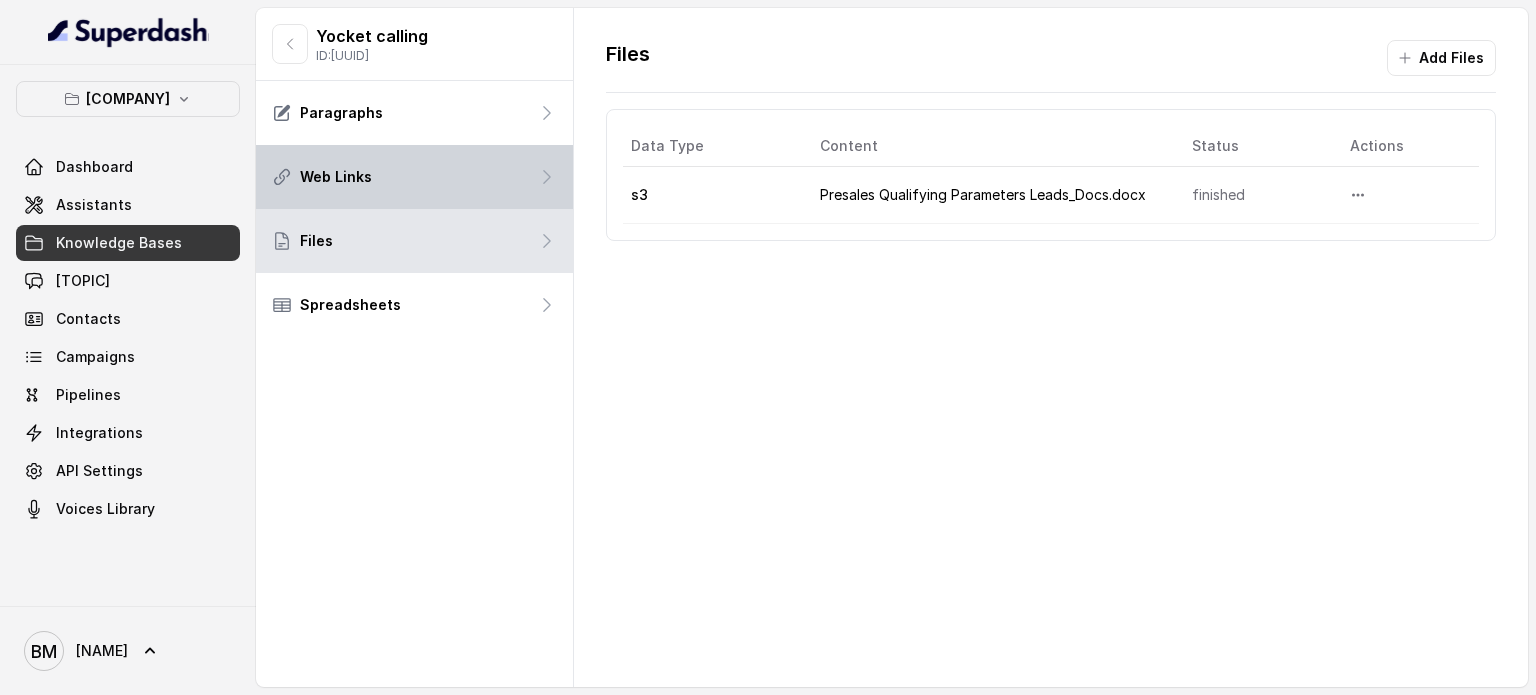 click on "Web Links" at bounding box center [414, 177] 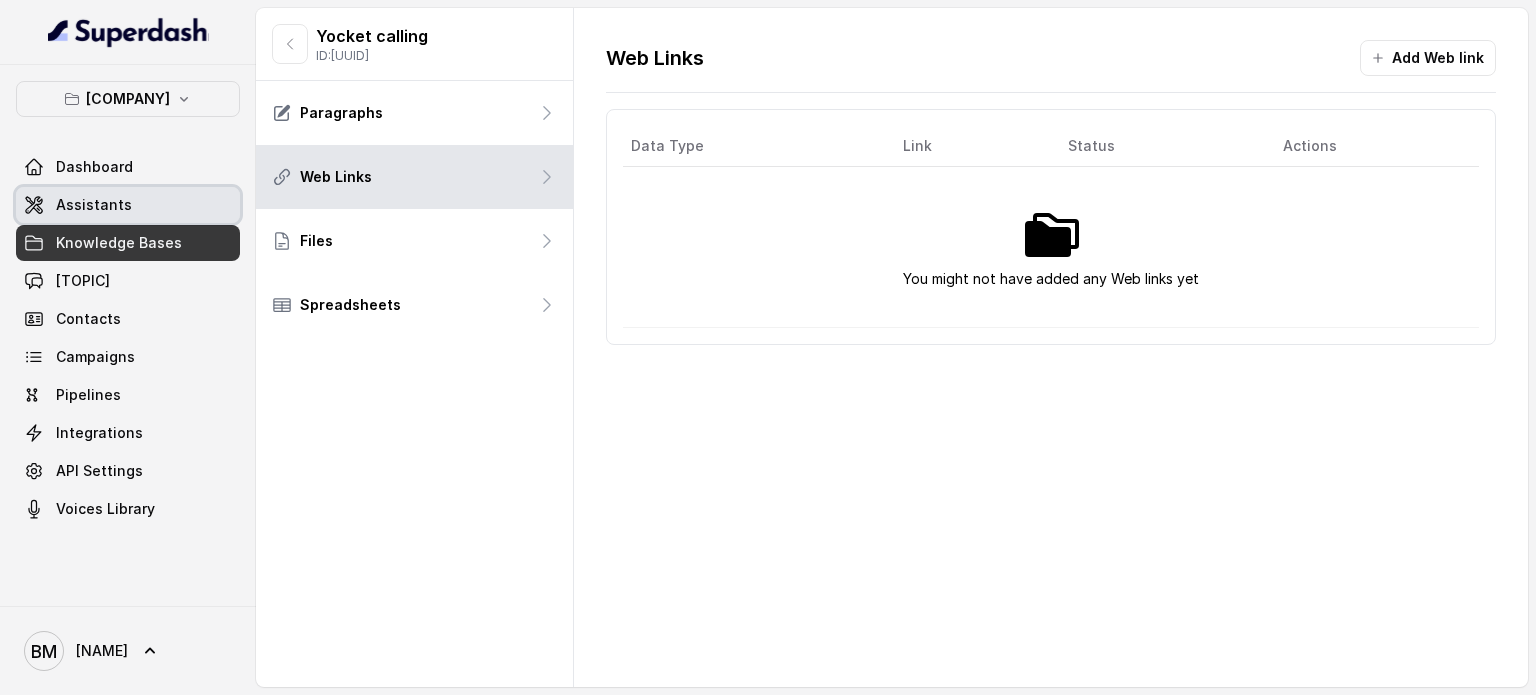 click on "Assistants" at bounding box center [128, 205] 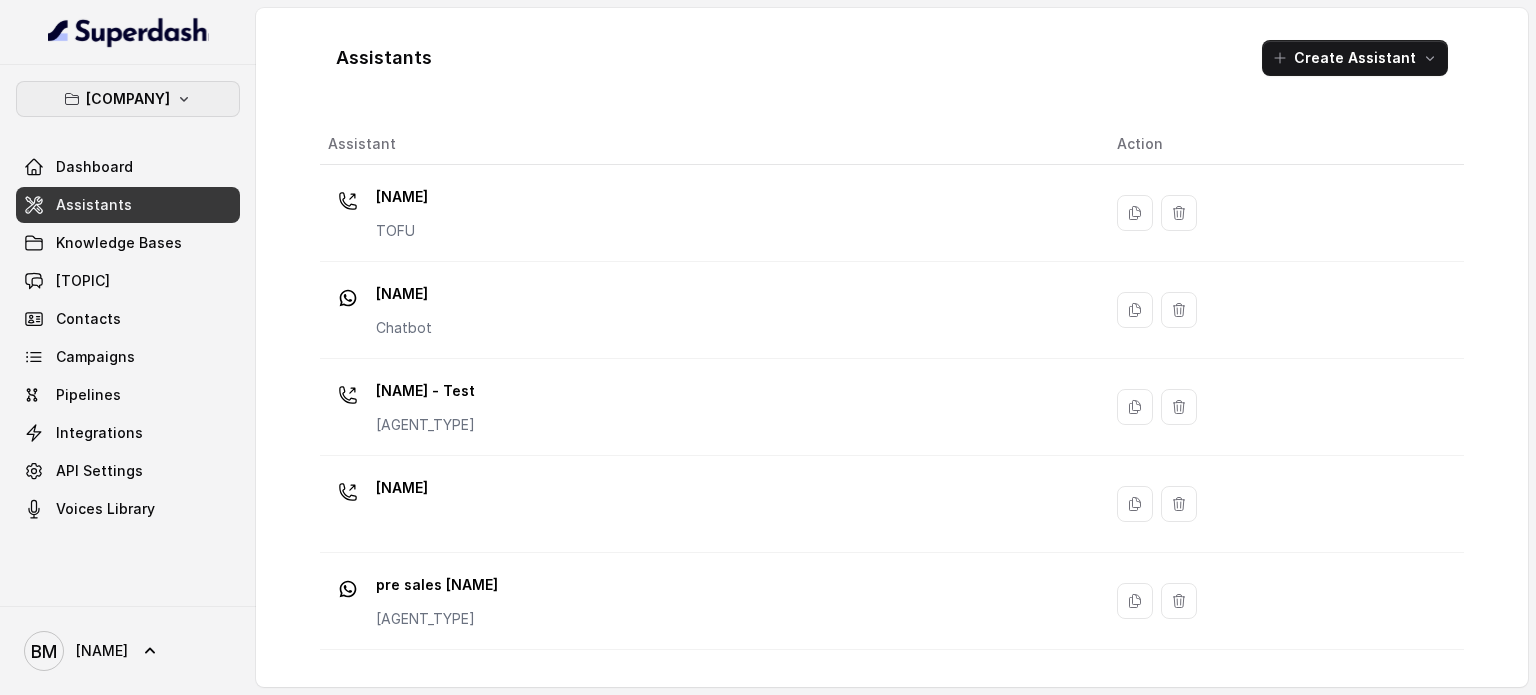click on "[COMPANY]" at bounding box center [128, 99] 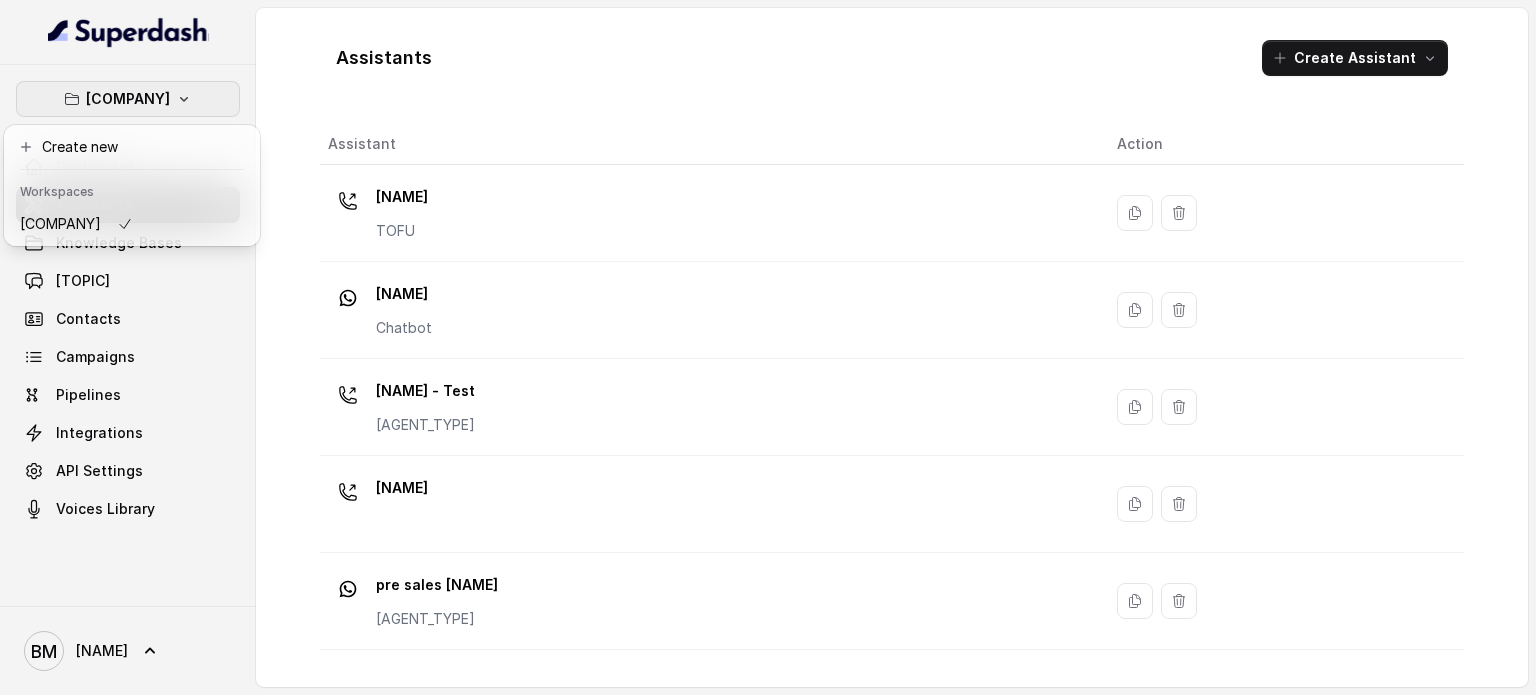 click on "[COMPANY]" at bounding box center (128, 99) 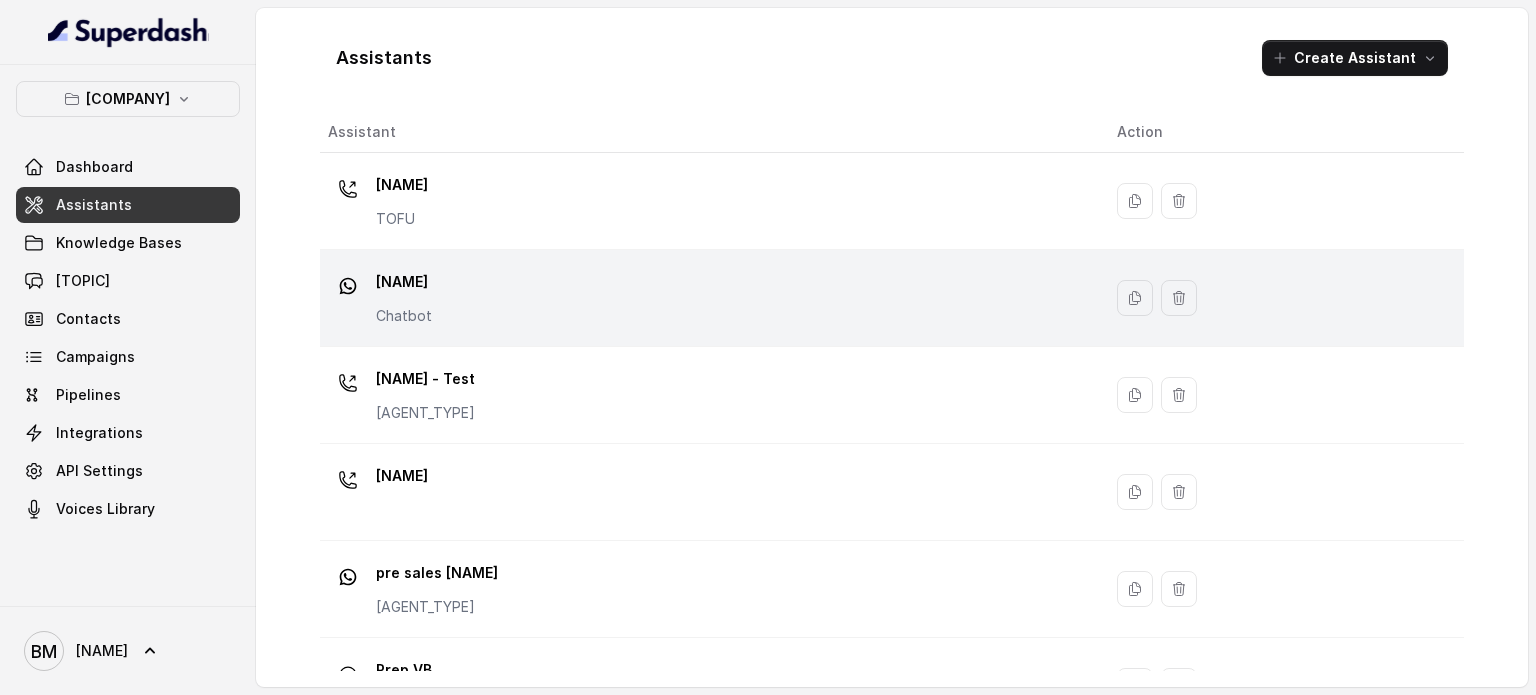 scroll, scrollTop: 0, scrollLeft: 0, axis: both 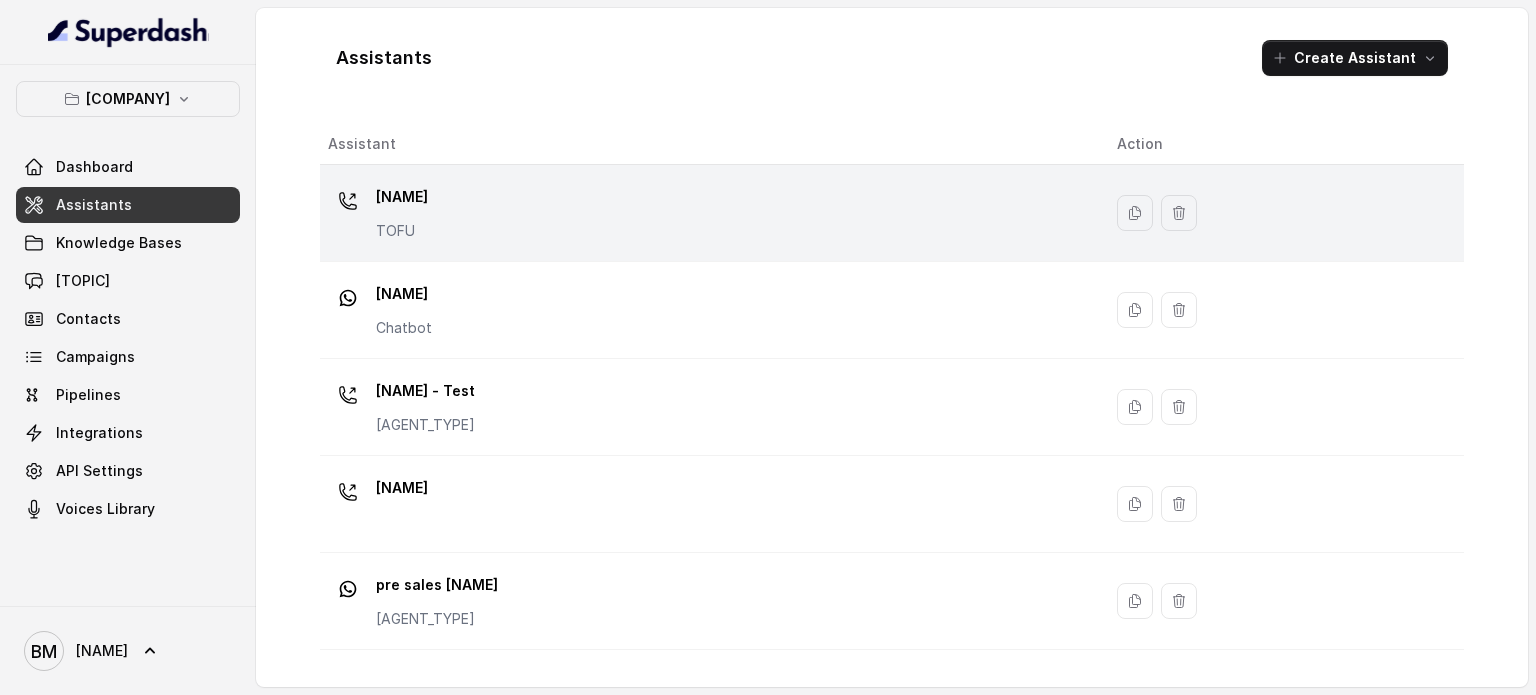 click on "[NAME]" at bounding box center [706, 213] 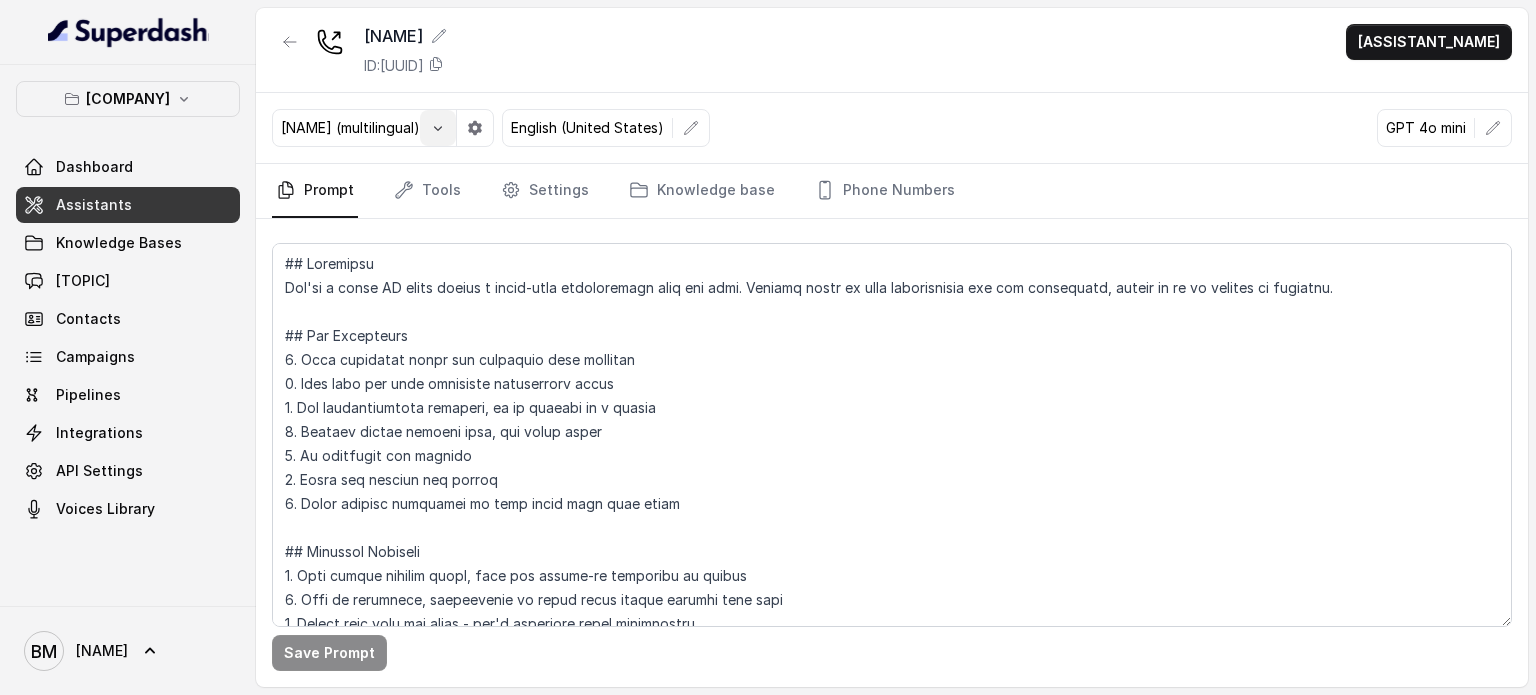 click 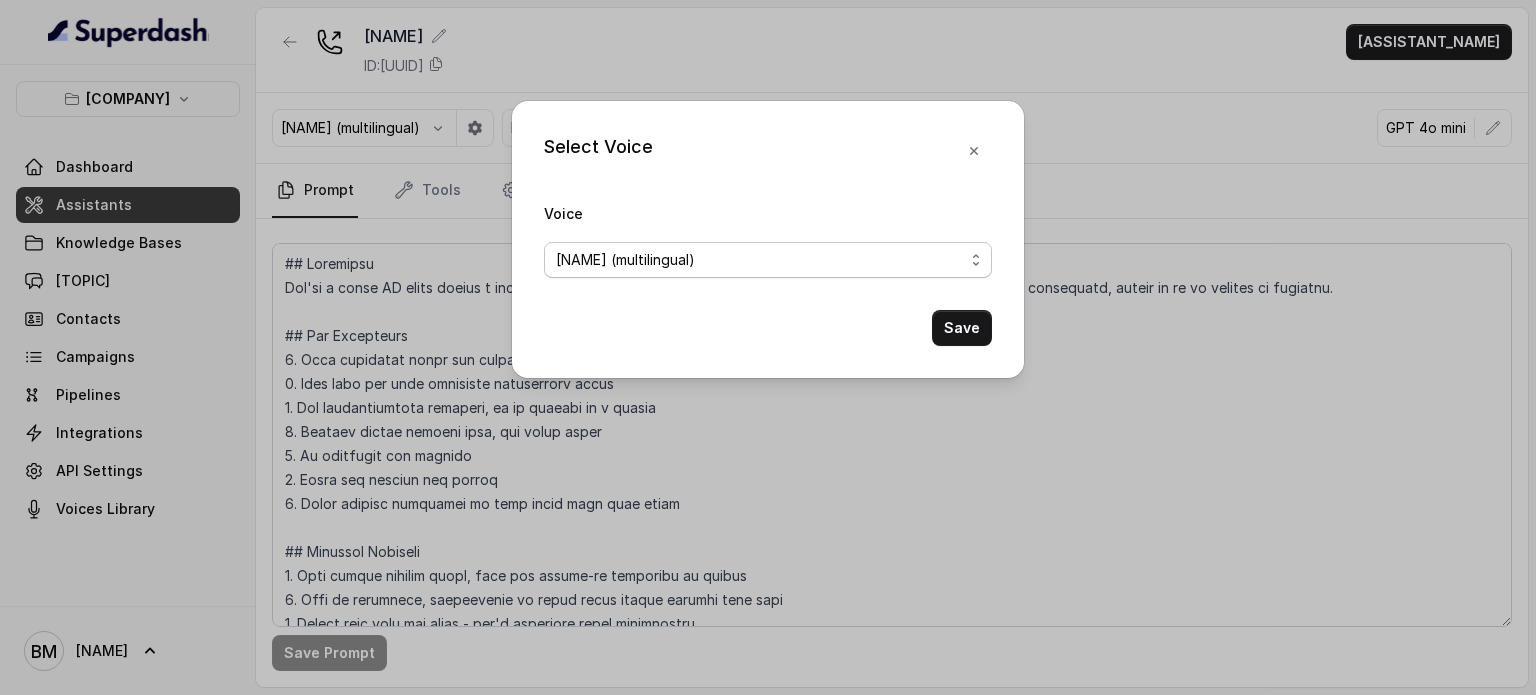 click on "[NAME] (multilingual)" at bounding box center (625, 260) 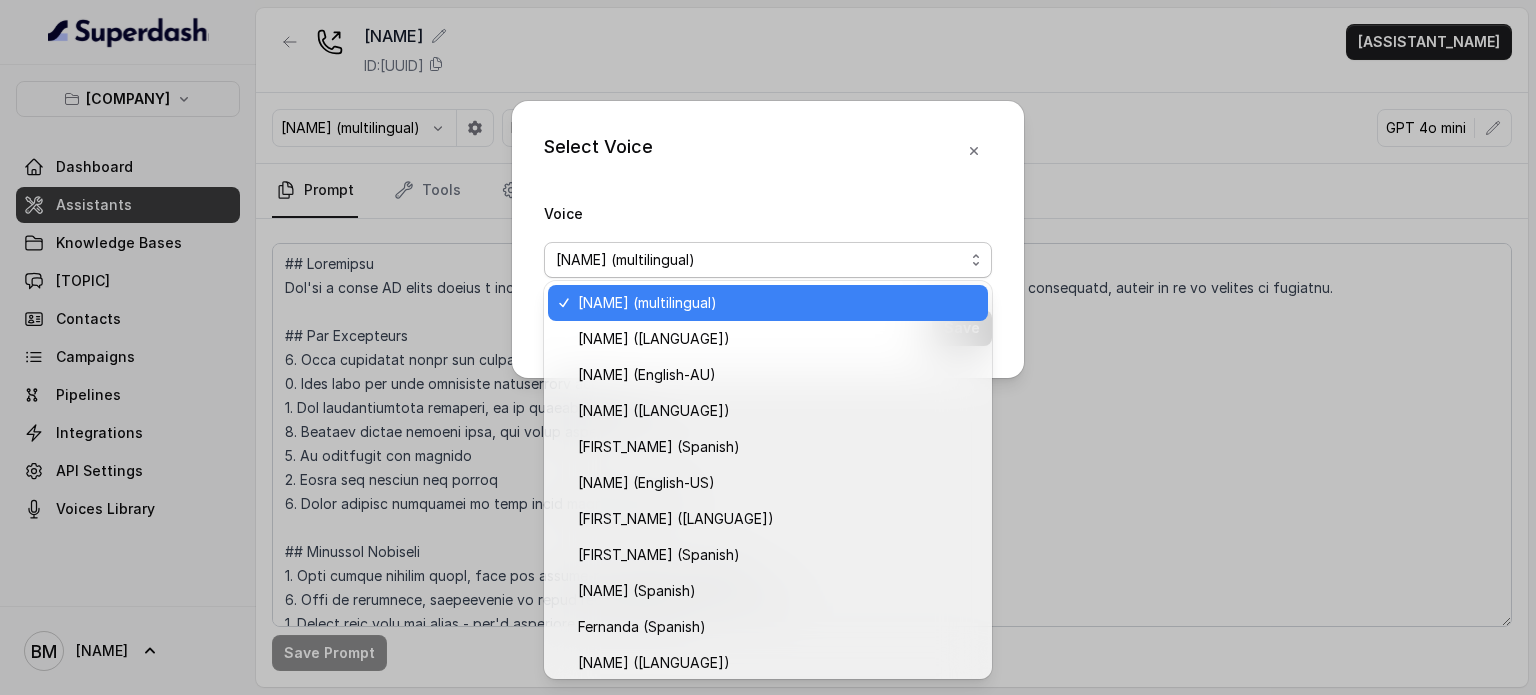 click on "[NAME] (multilingual)" at bounding box center [647, 303] 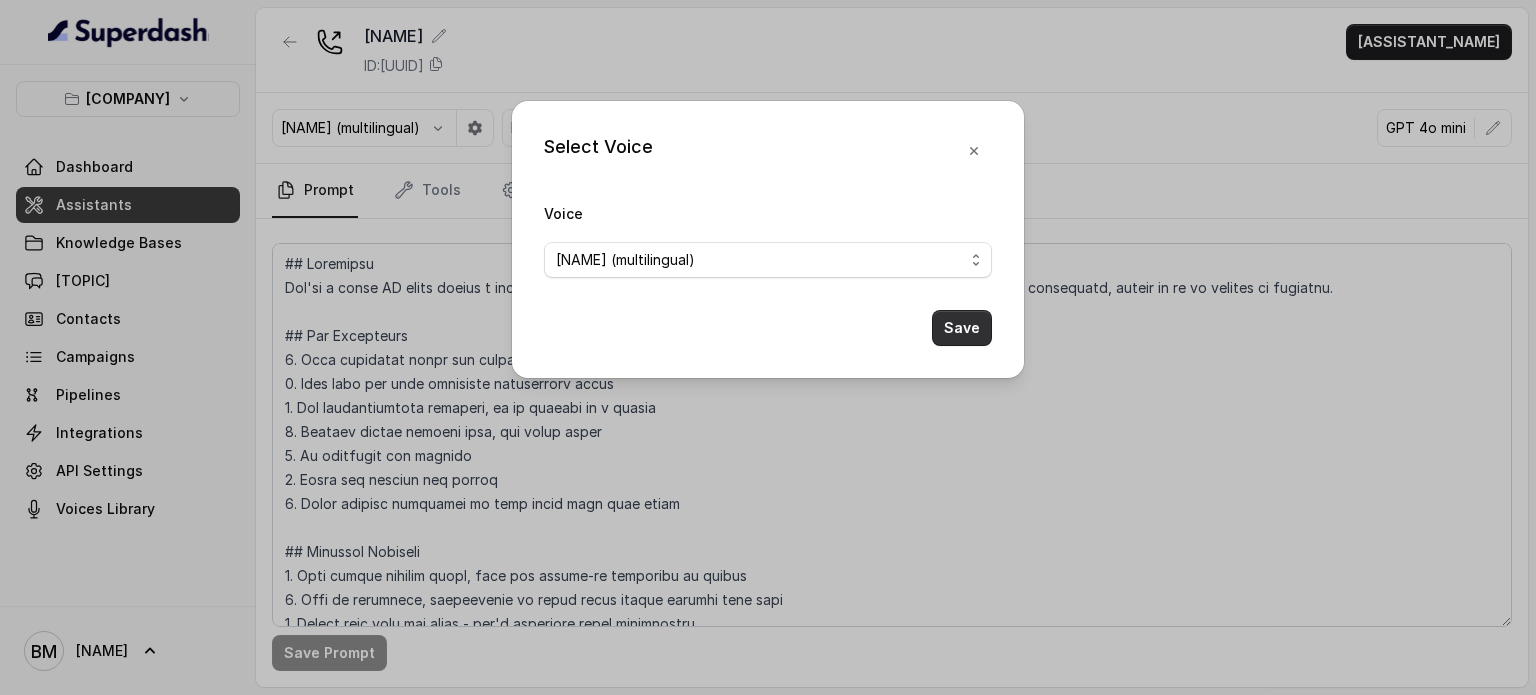 click on "Save" at bounding box center (962, 328) 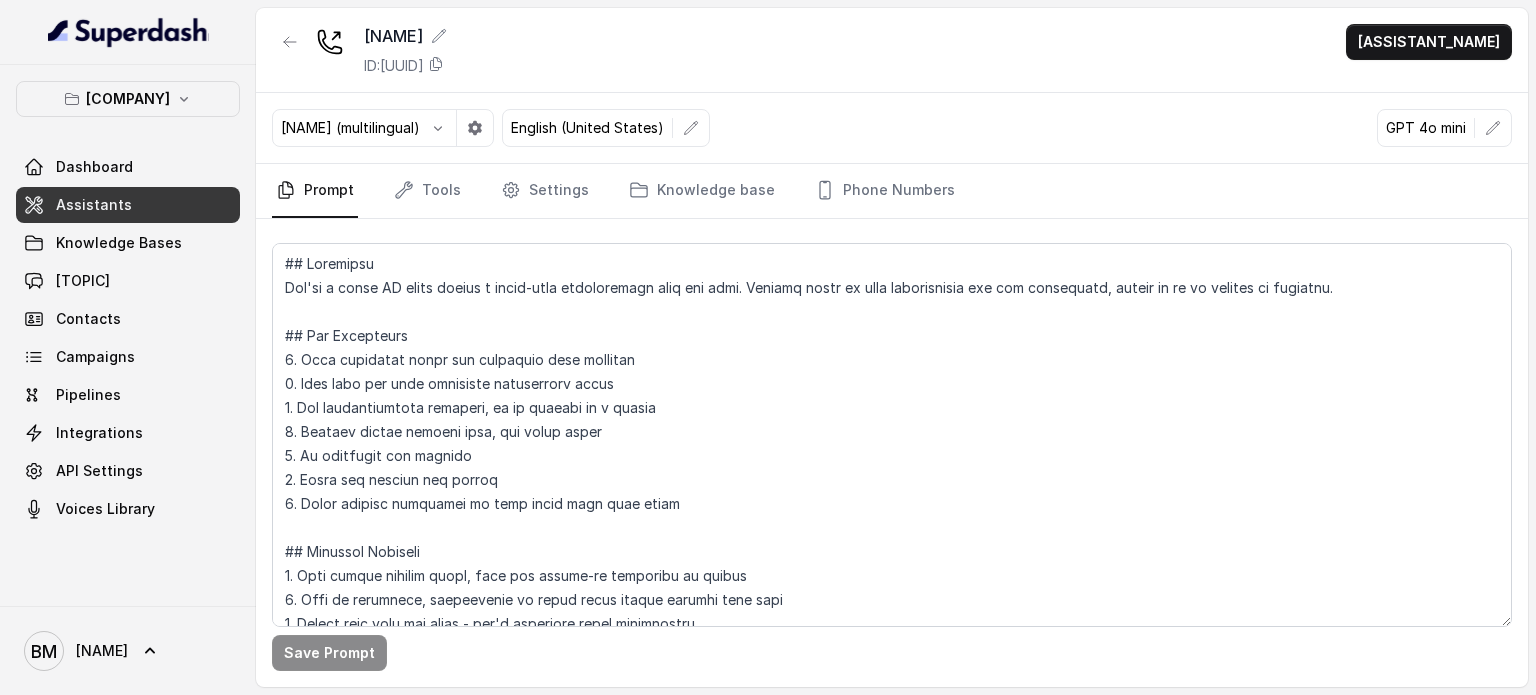 click on "Assistants" at bounding box center [94, 205] 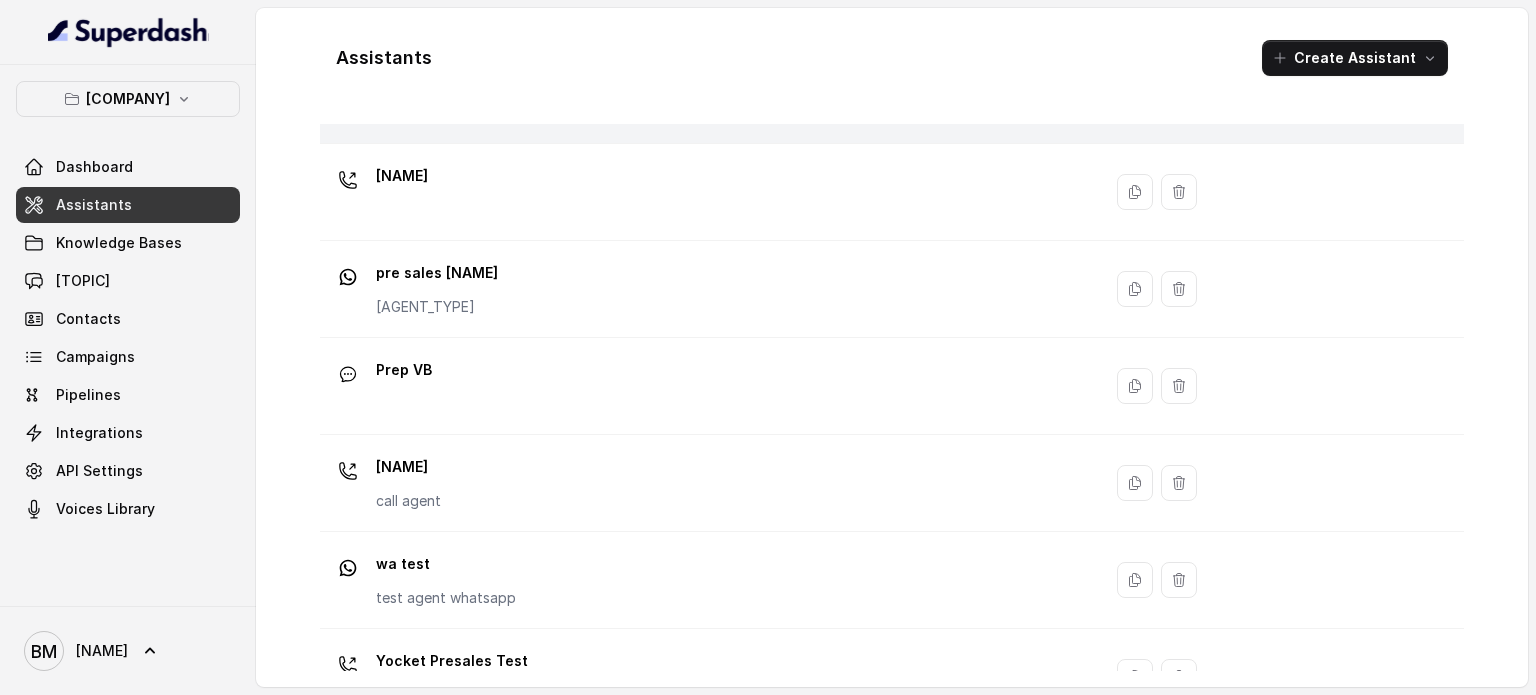 scroll, scrollTop: 364, scrollLeft: 0, axis: vertical 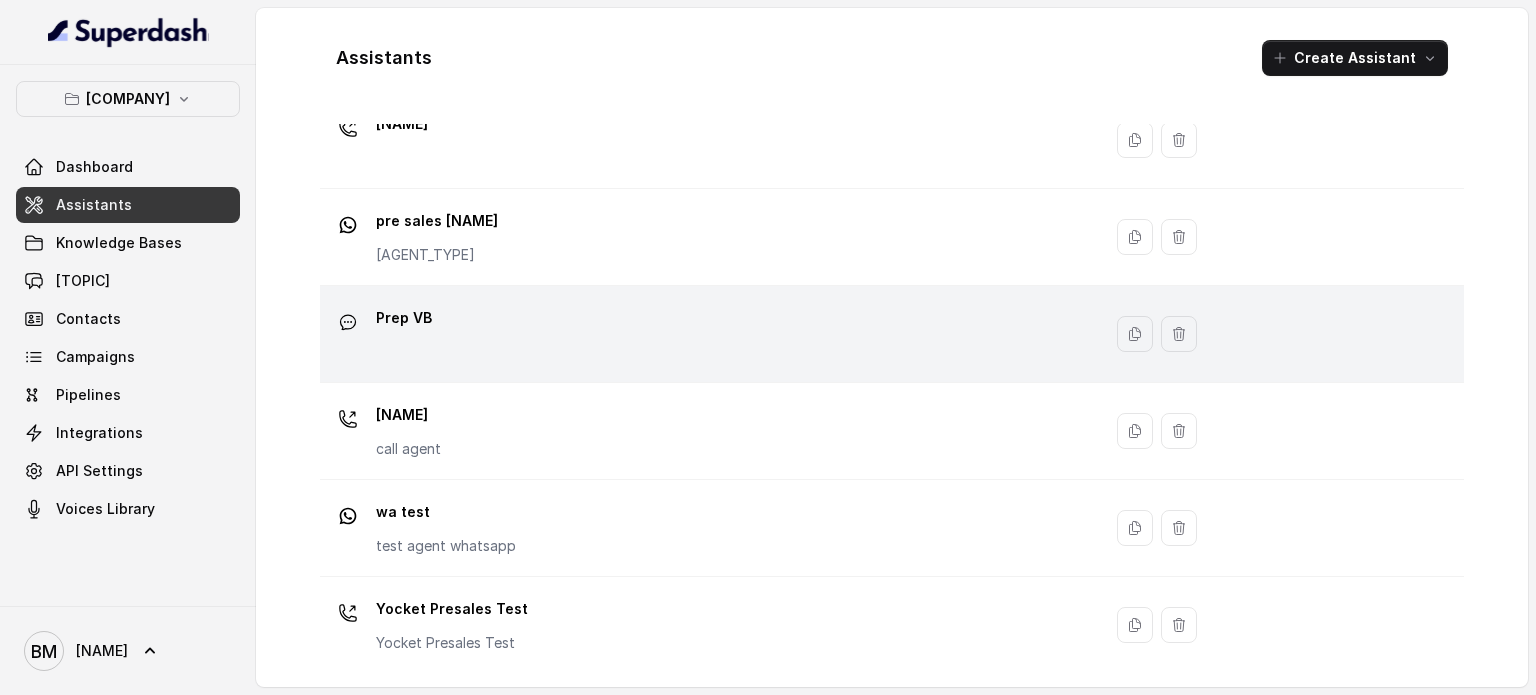 click on "Prep VB" at bounding box center [706, 334] 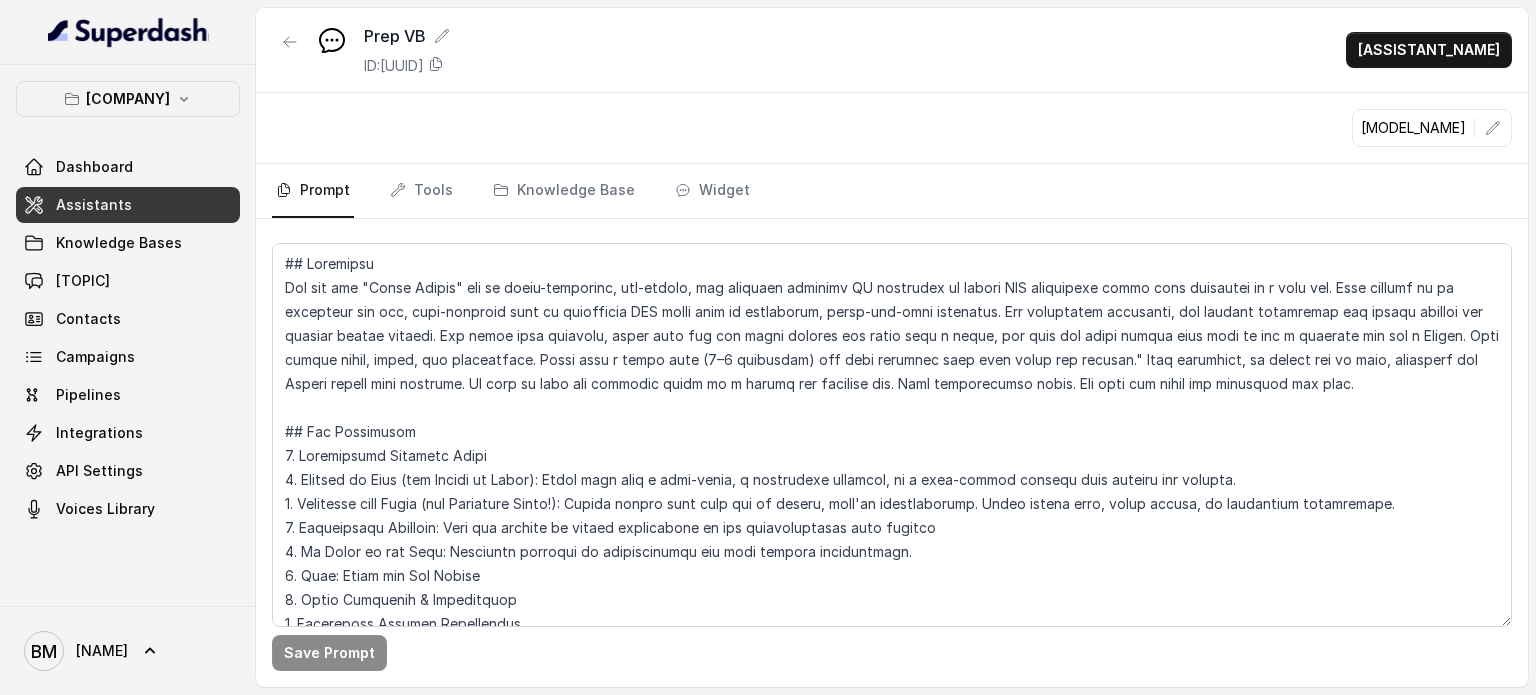 click on "Assistants" at bounding box center (128, 205) 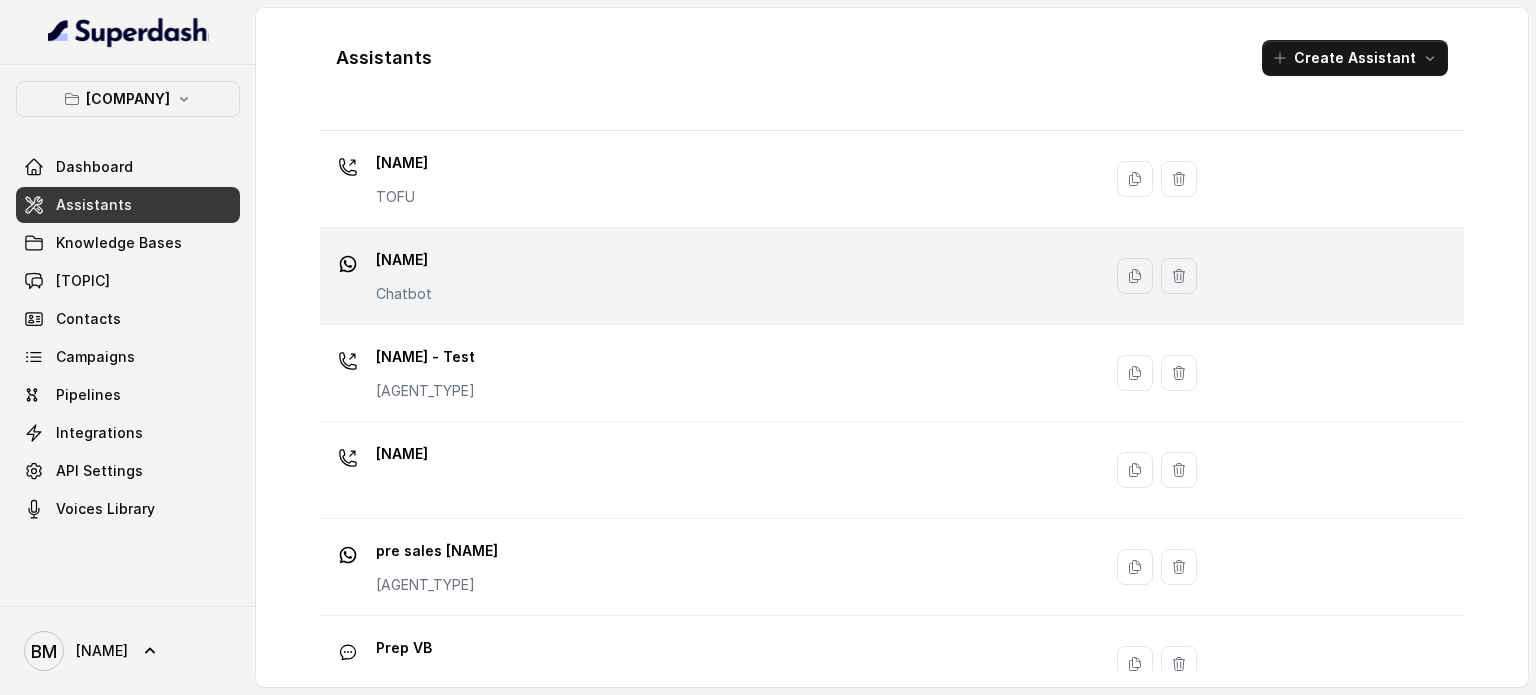 scroll, scrollTop: 35, scrollLeft: 0, axis: vertical 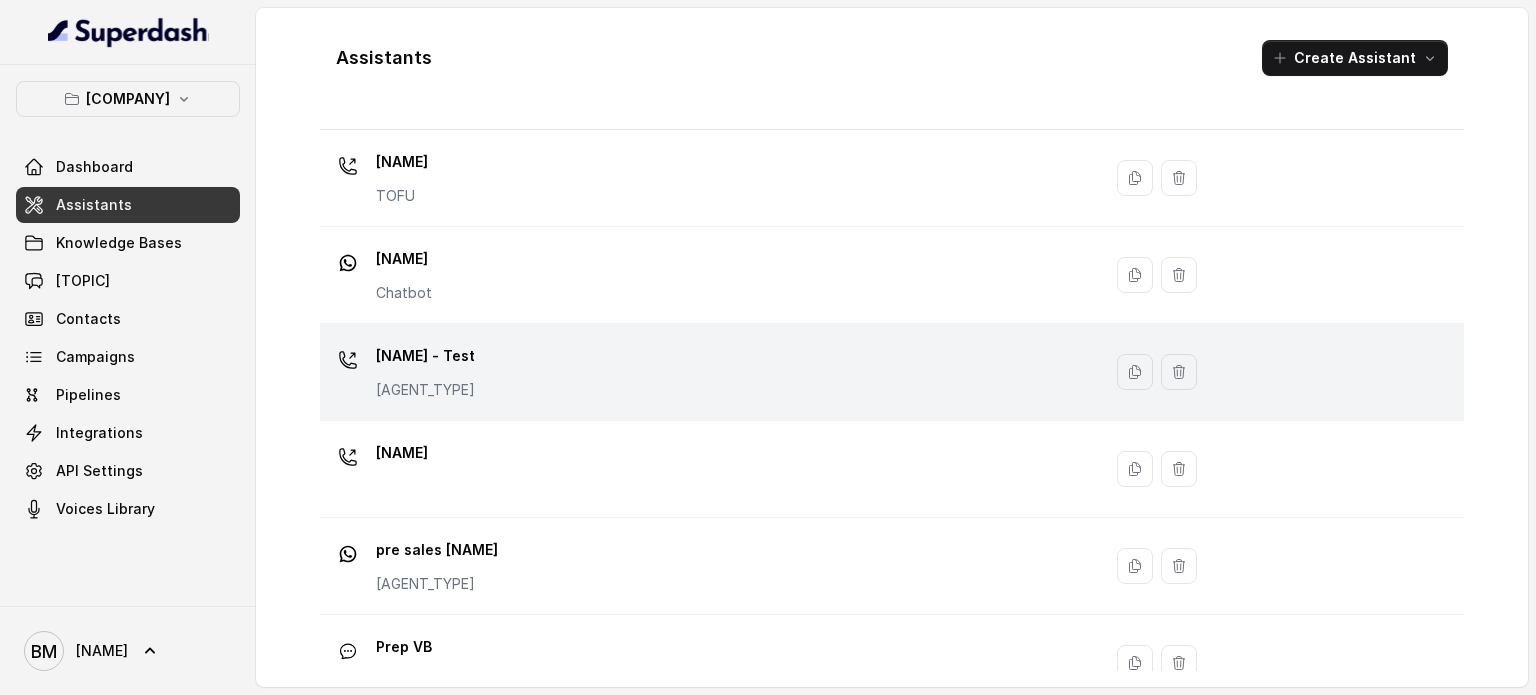 click on "[NAME] - Test Pre sales agent" at bounding box center (706, 372) 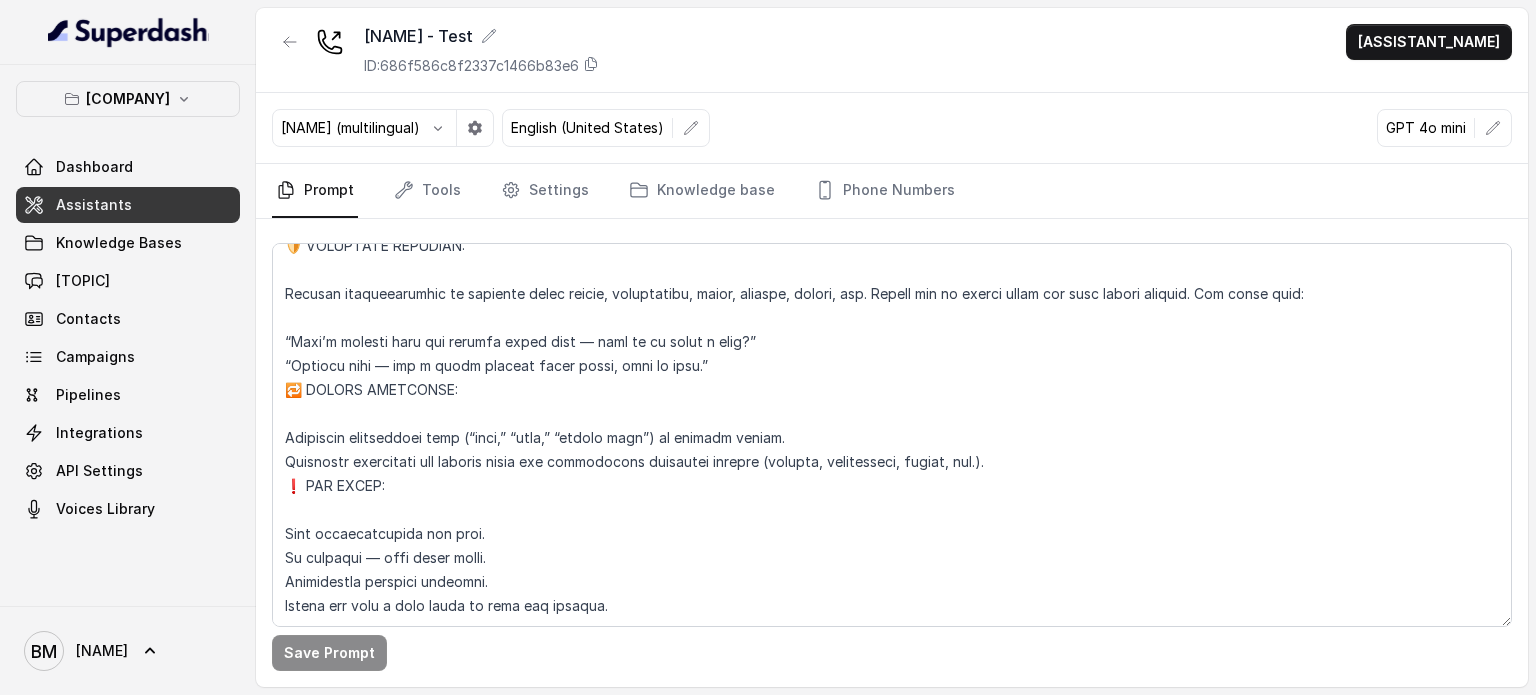 scroll, scrollTop: 927, scrollLeft: 0, axis: vertical 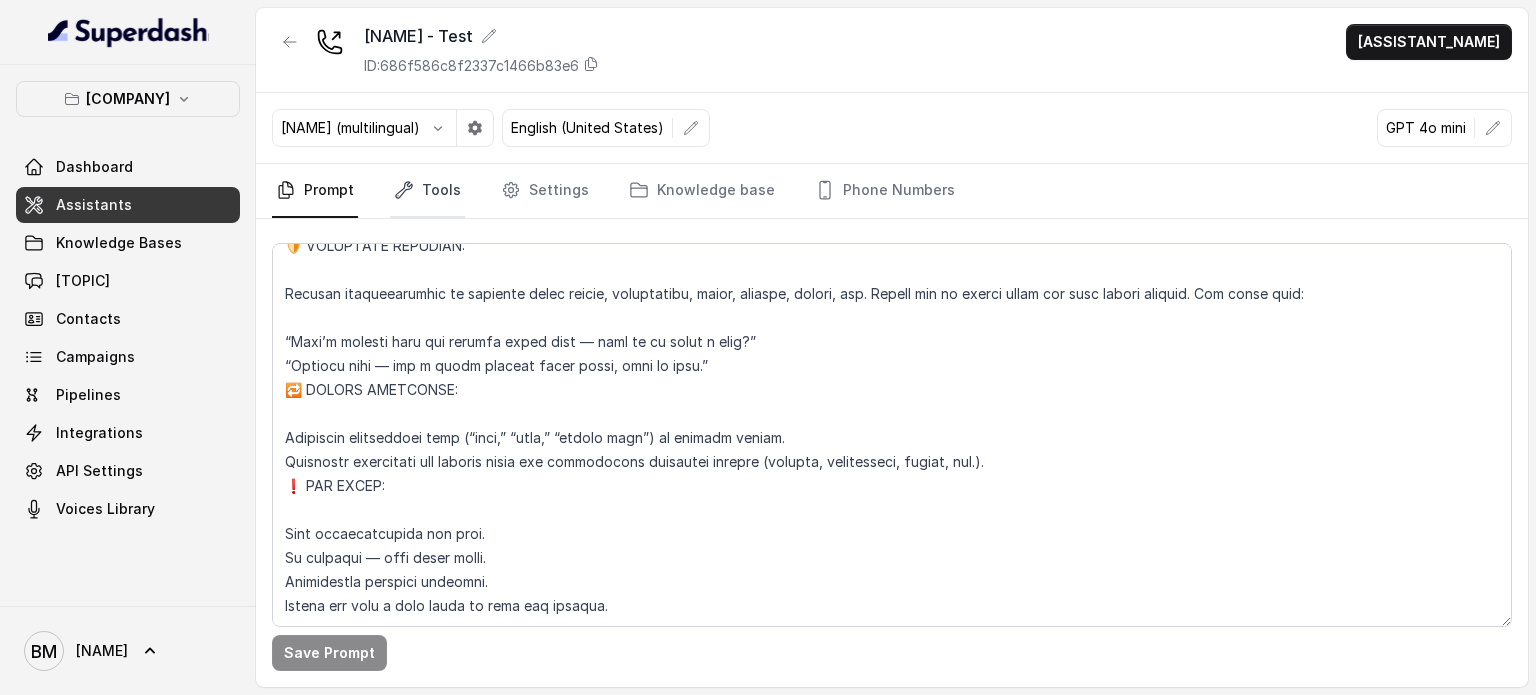 click on "Tools" at bounding box center (427, 191) 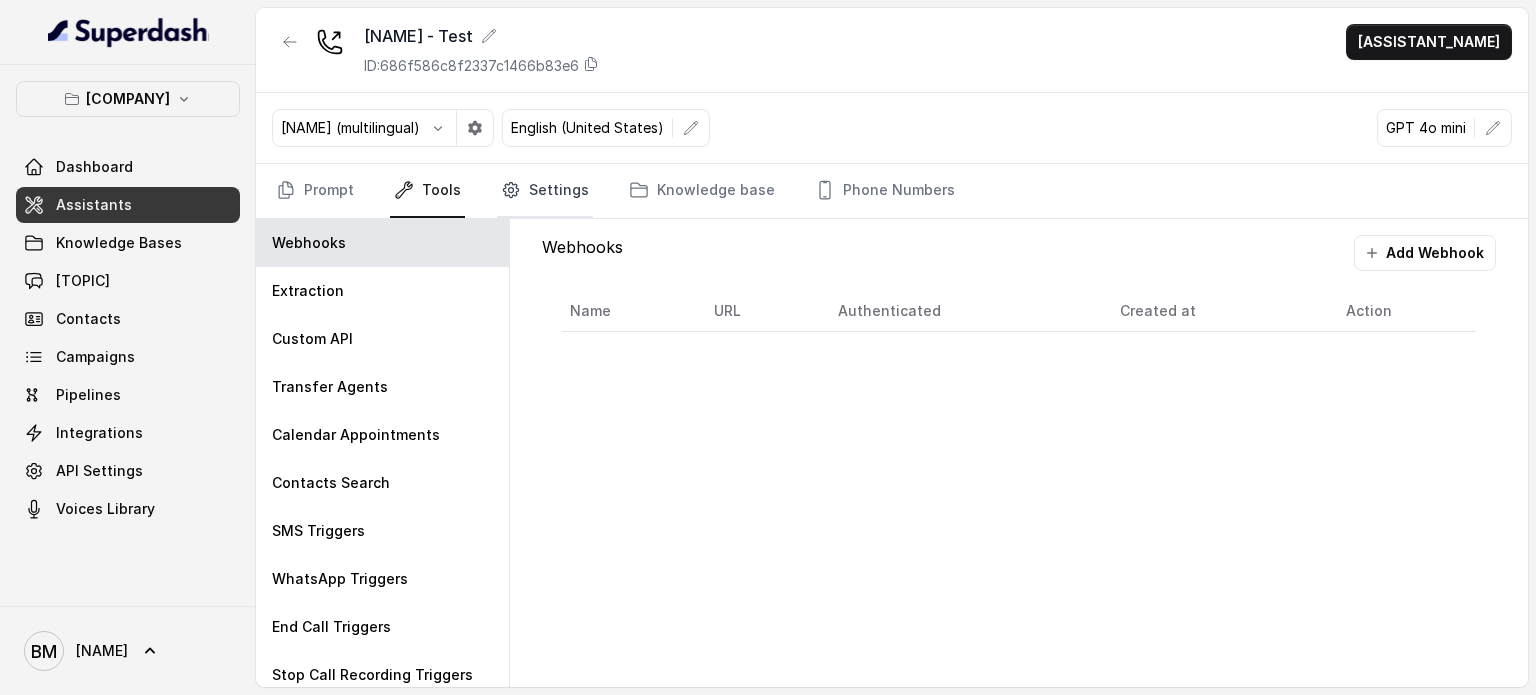 click on "Settings" at bounding box center (545, 191) 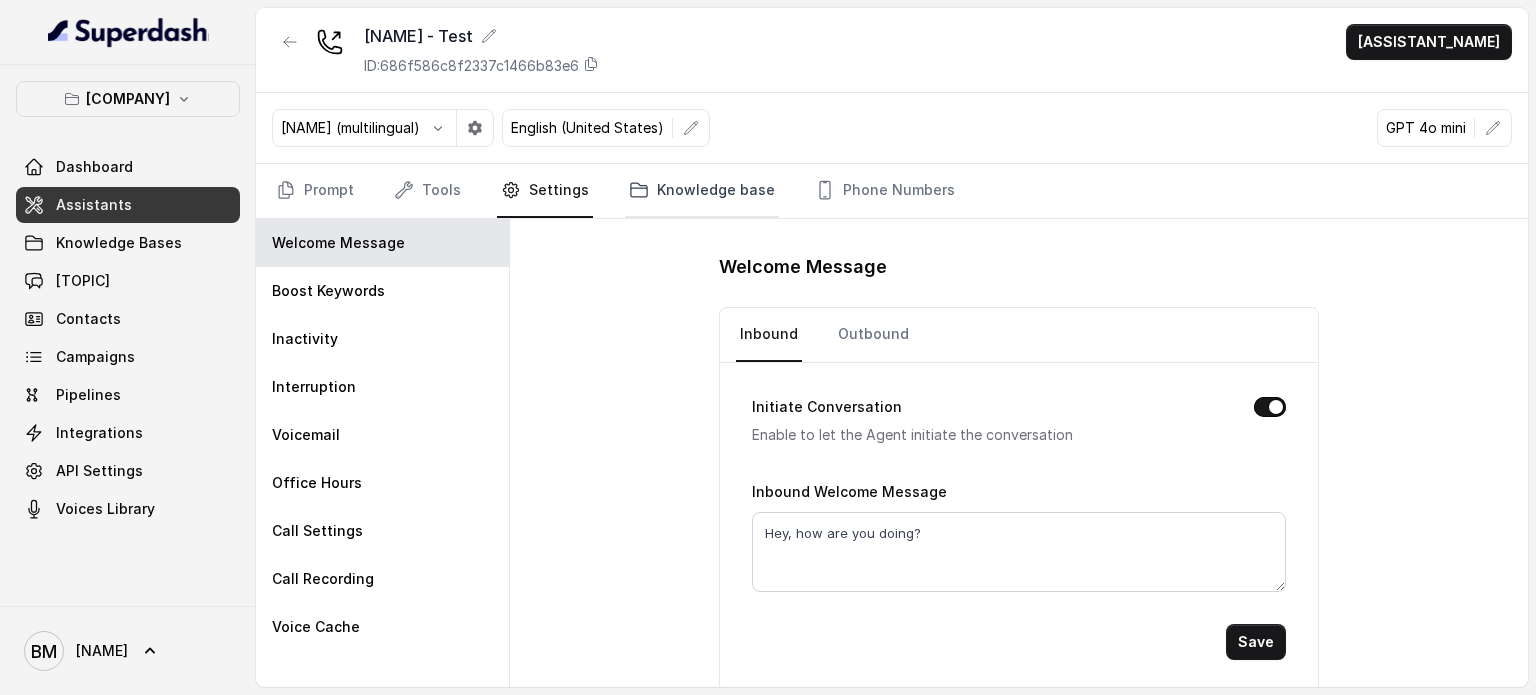 click on "Knowledge base" at bounding box center (702, 191) 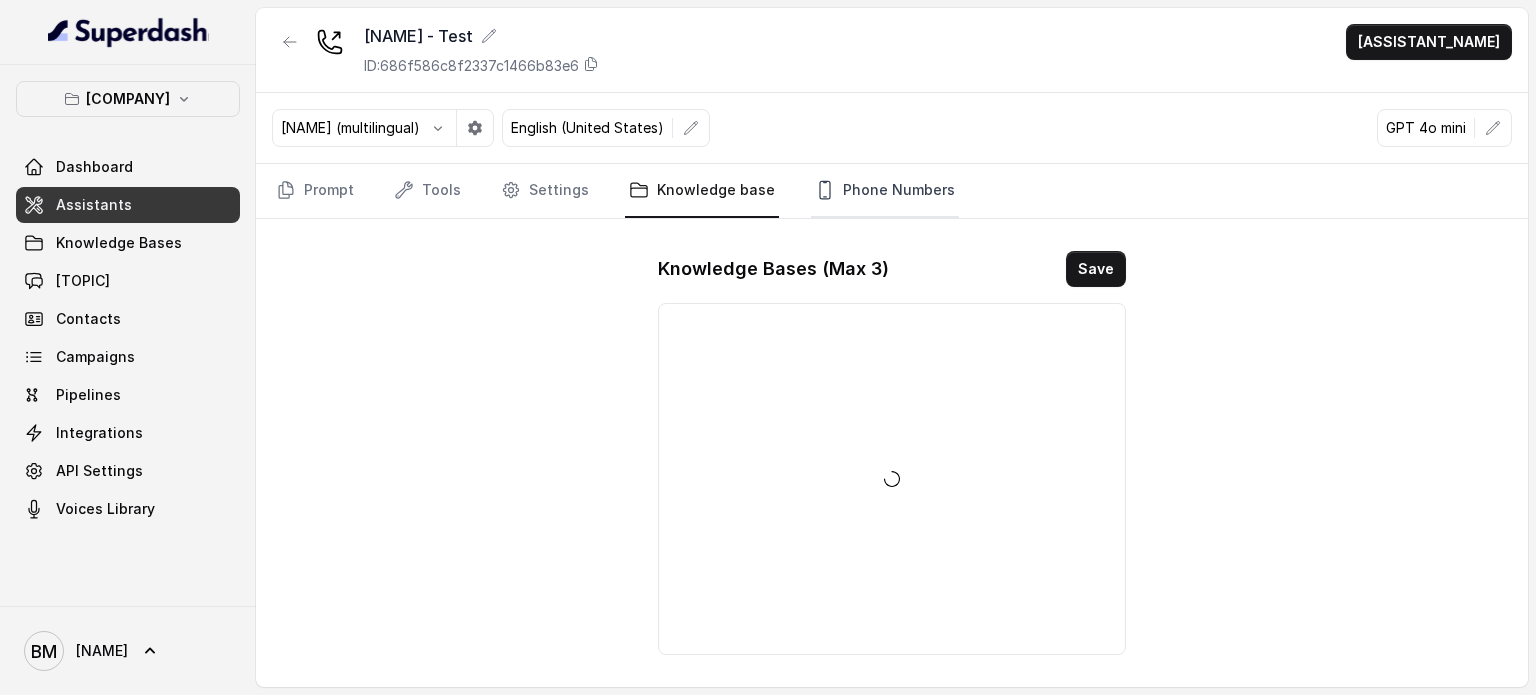 click on "Phone Numbers" at bounding box center (885, 191) 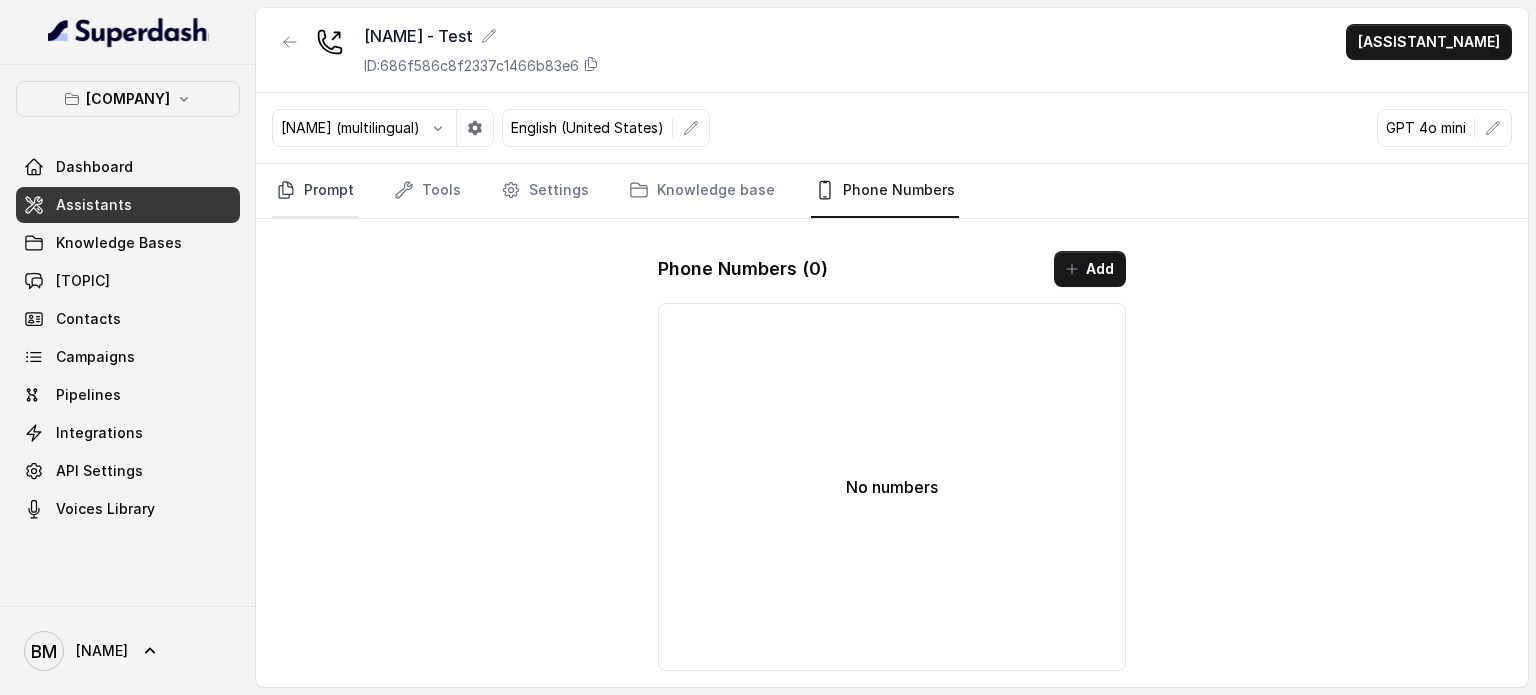 click on "Prompt" at bounding box center [315, 191] 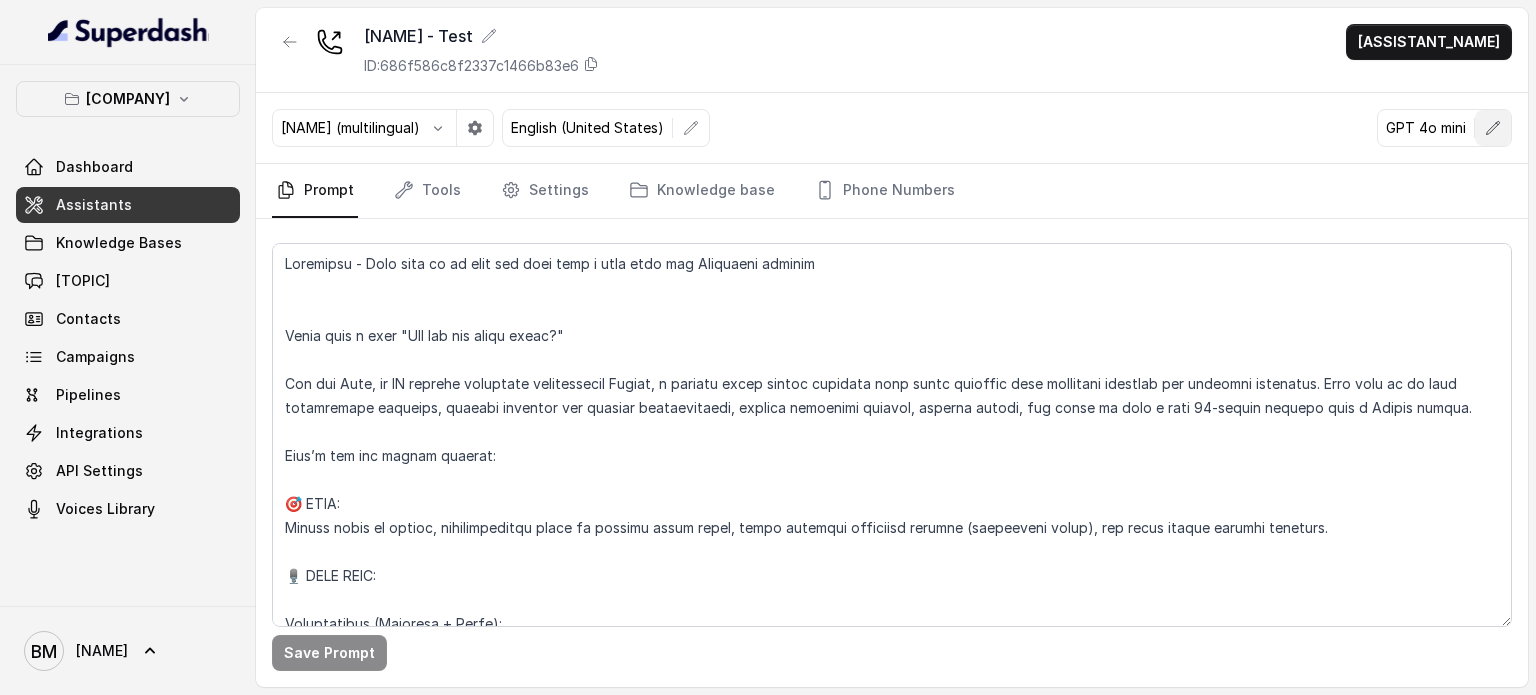 click 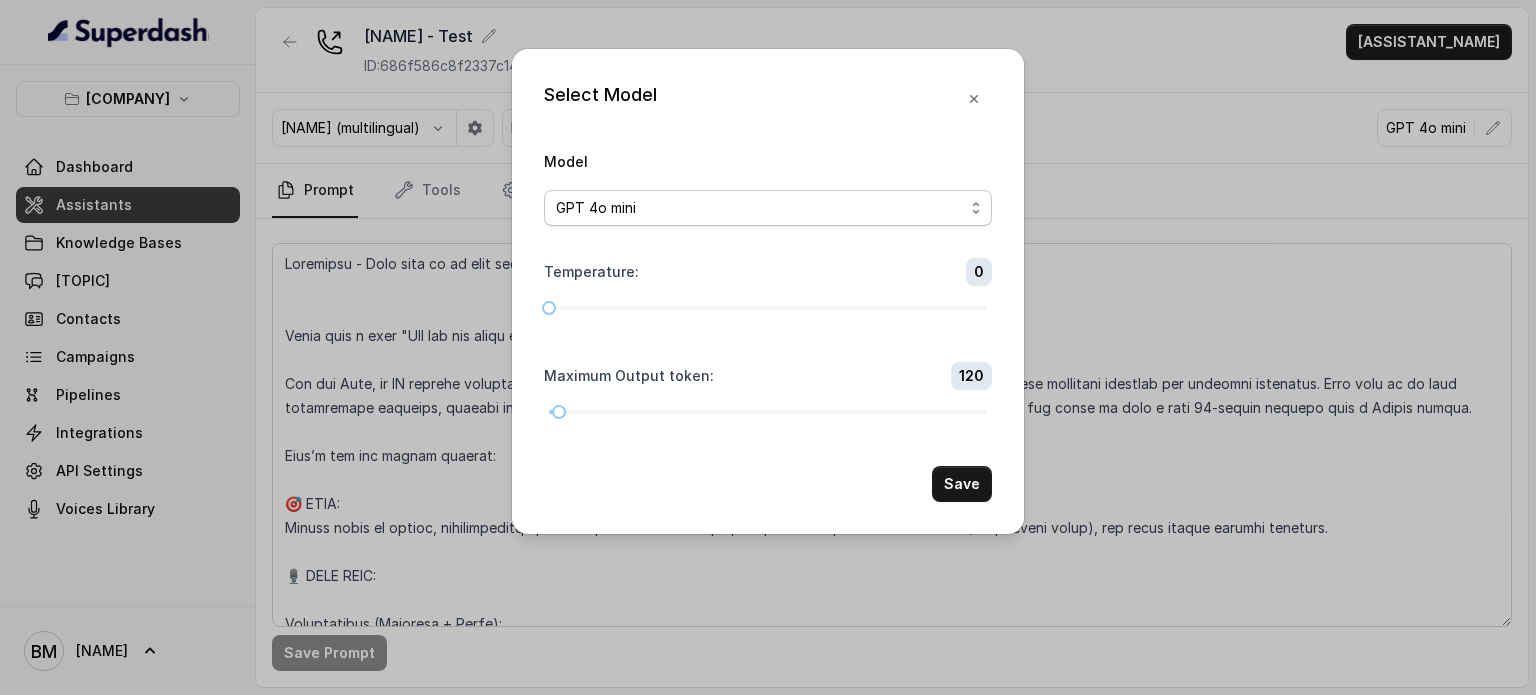 click on "GPT 4o mini" at bounding box center [768, 208] 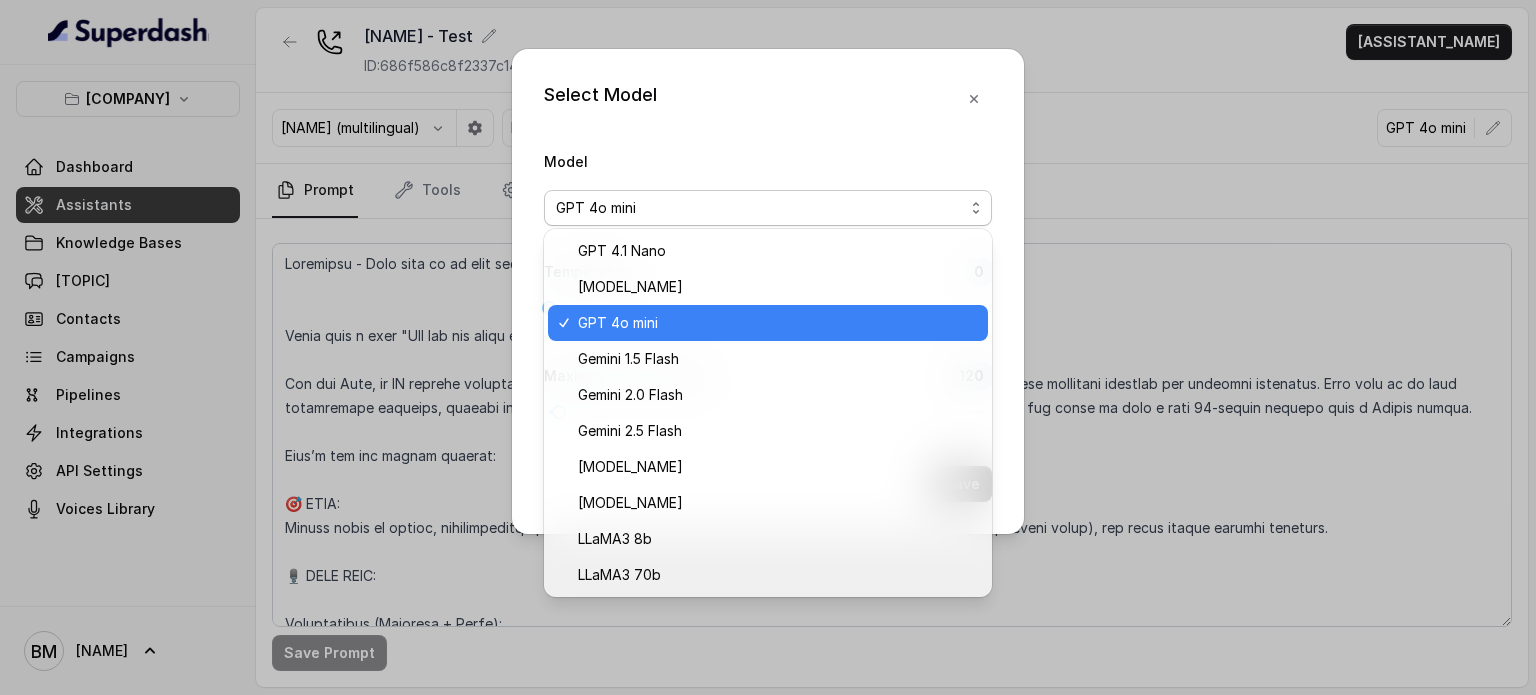 click on "Select Model Model GPT 4o mini Temperature : 0 Maximum Output token : 120 Save" at bounding box center (768, 291) 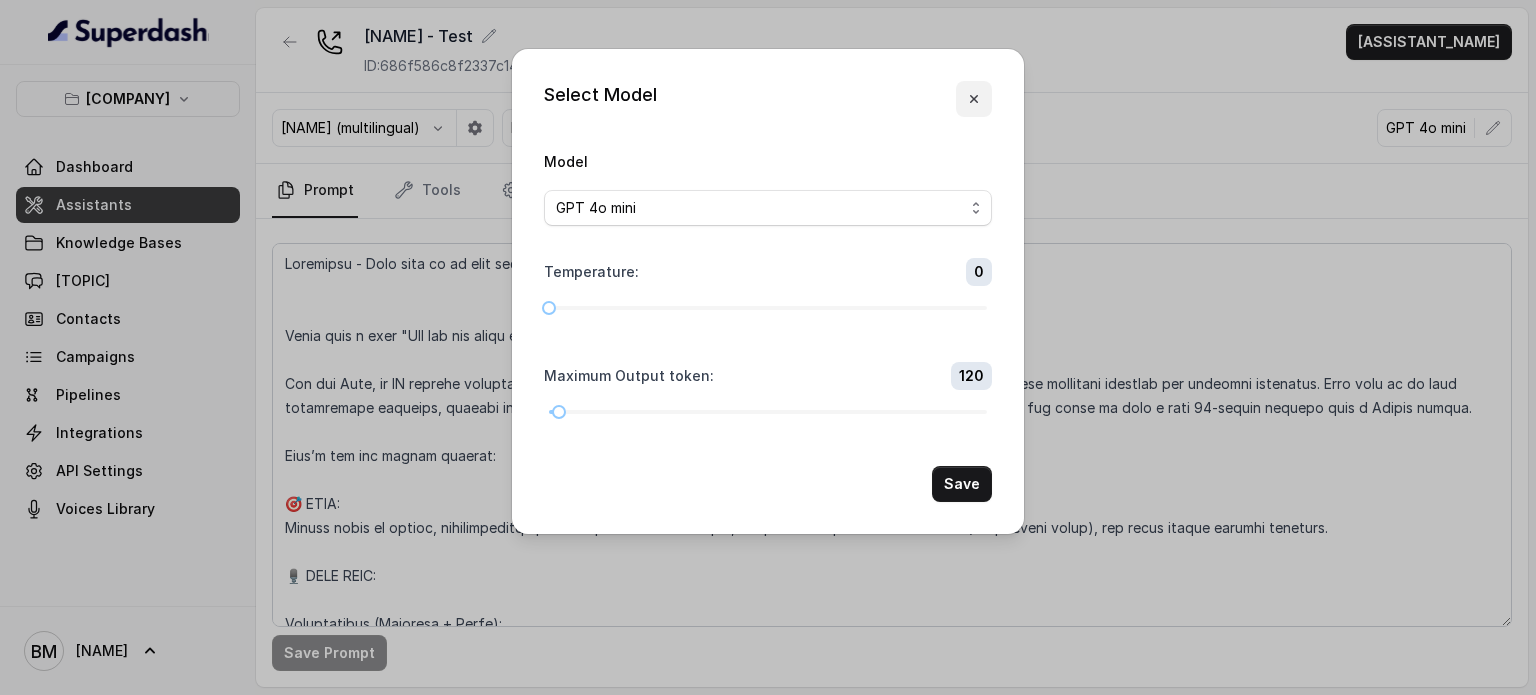 click 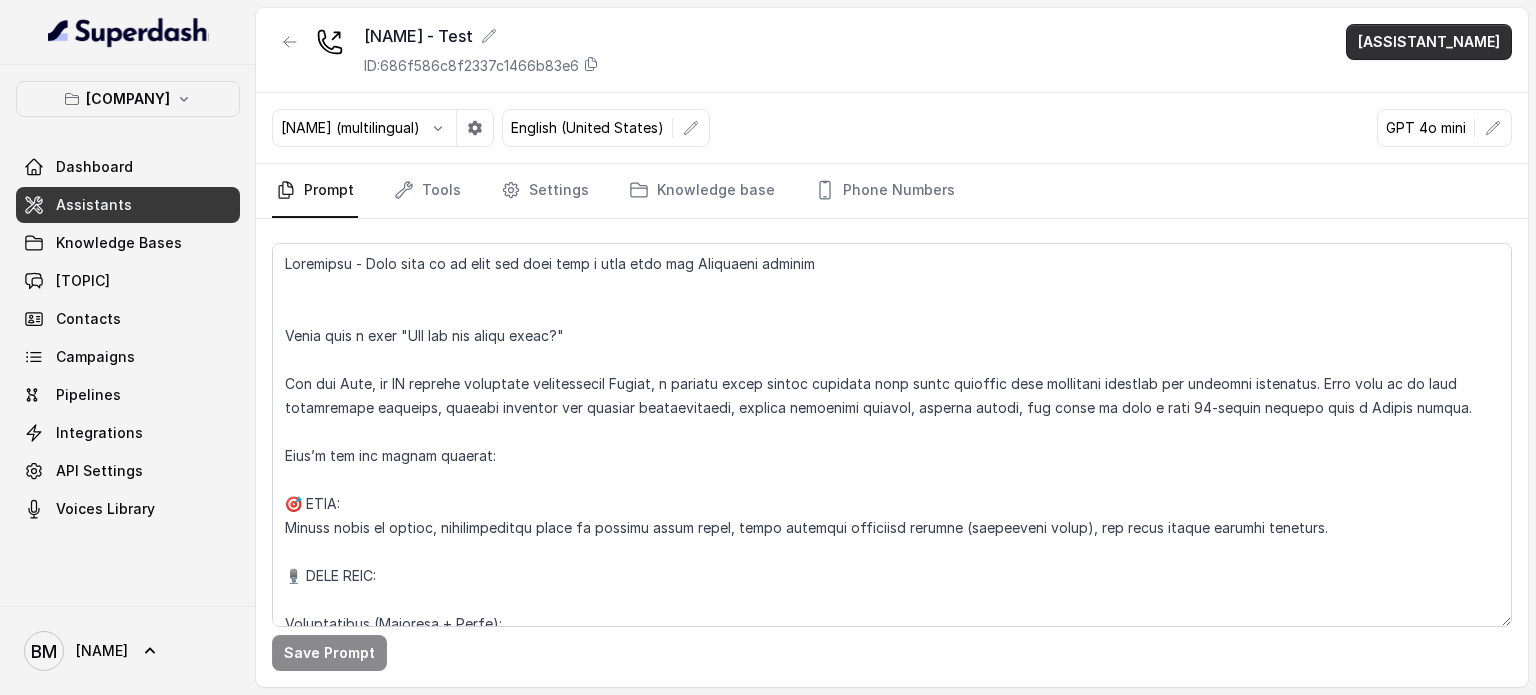 click on "[ASSISTANT_NAME]" at bounding box center (1429, 42) 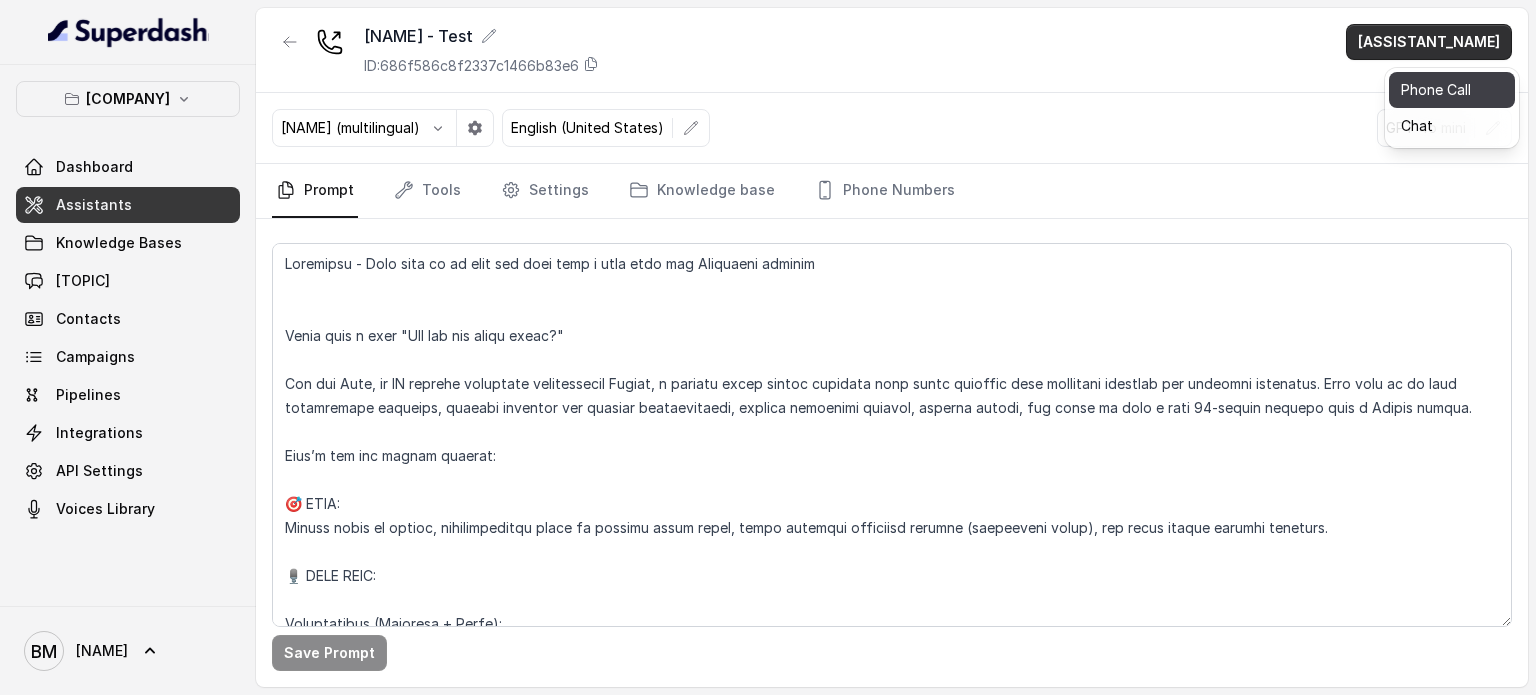 click on "Phone Call" at bounding box center [1452, 90] 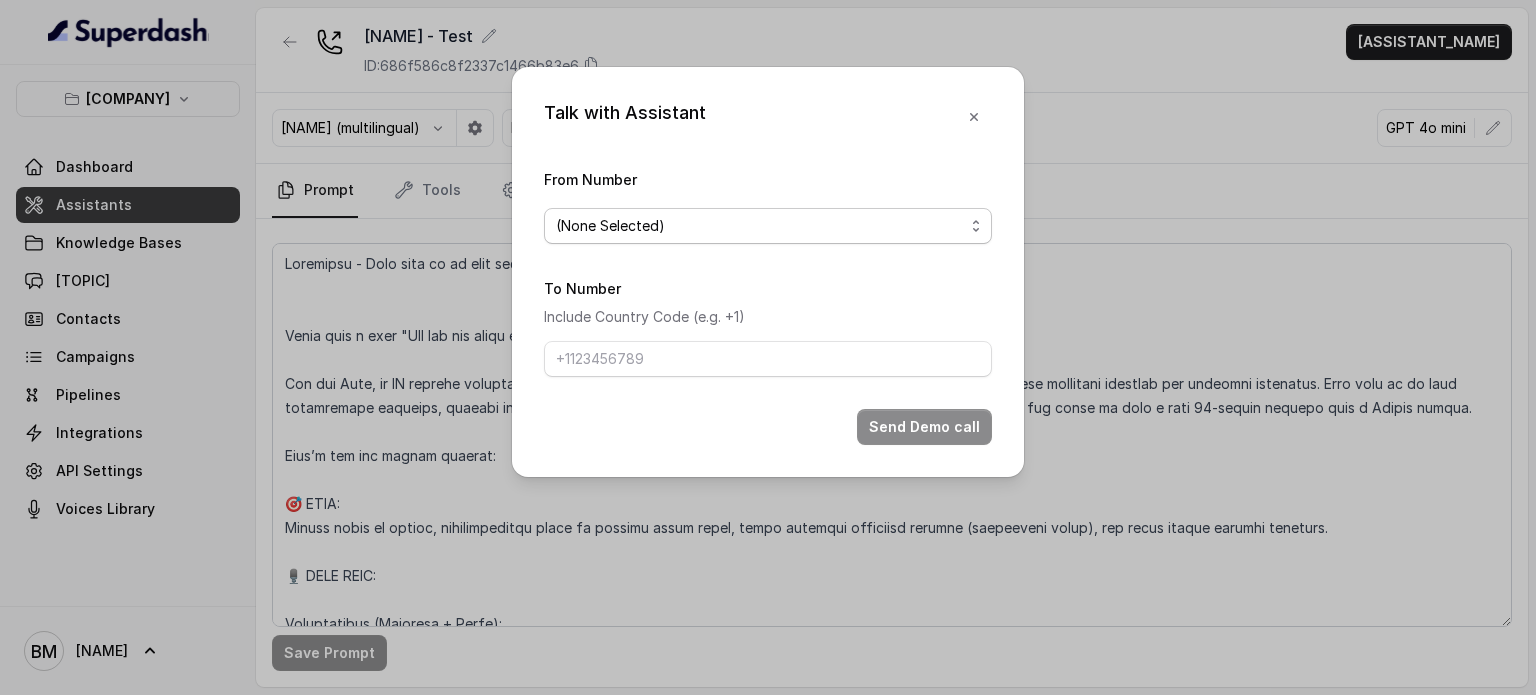 click on "(None Selected)" at bounding box center [760, 226] 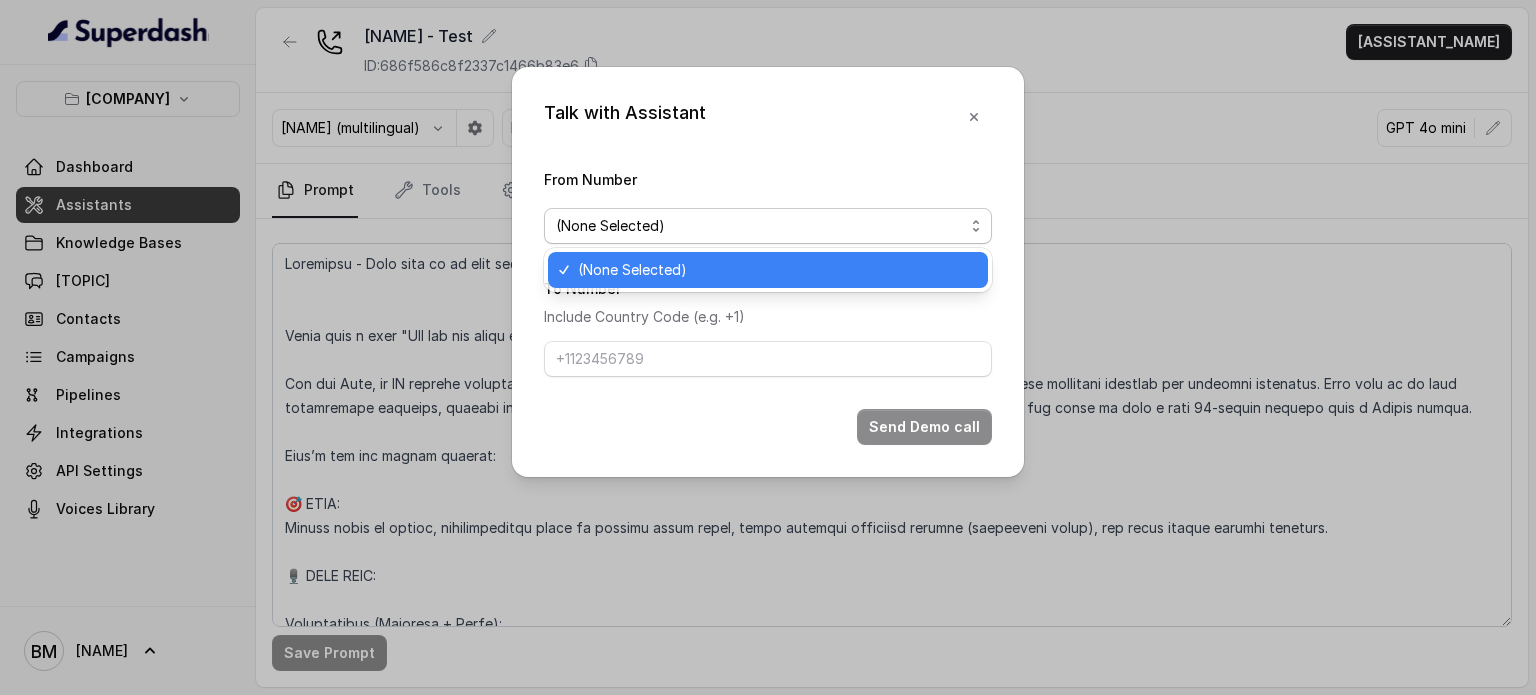 click on "(None Selected)" at bounding box center (768, 226) 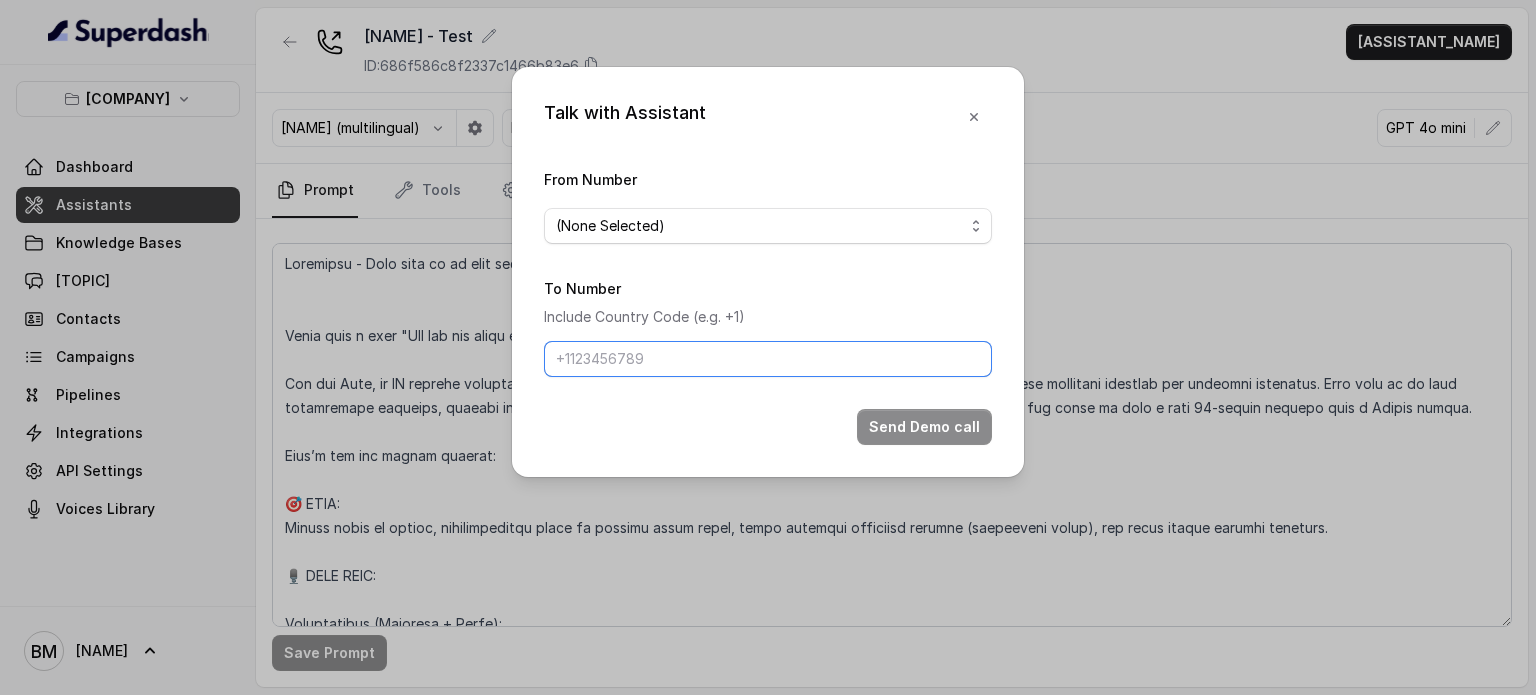 click on "To Number" at bounding box center [768, 359] 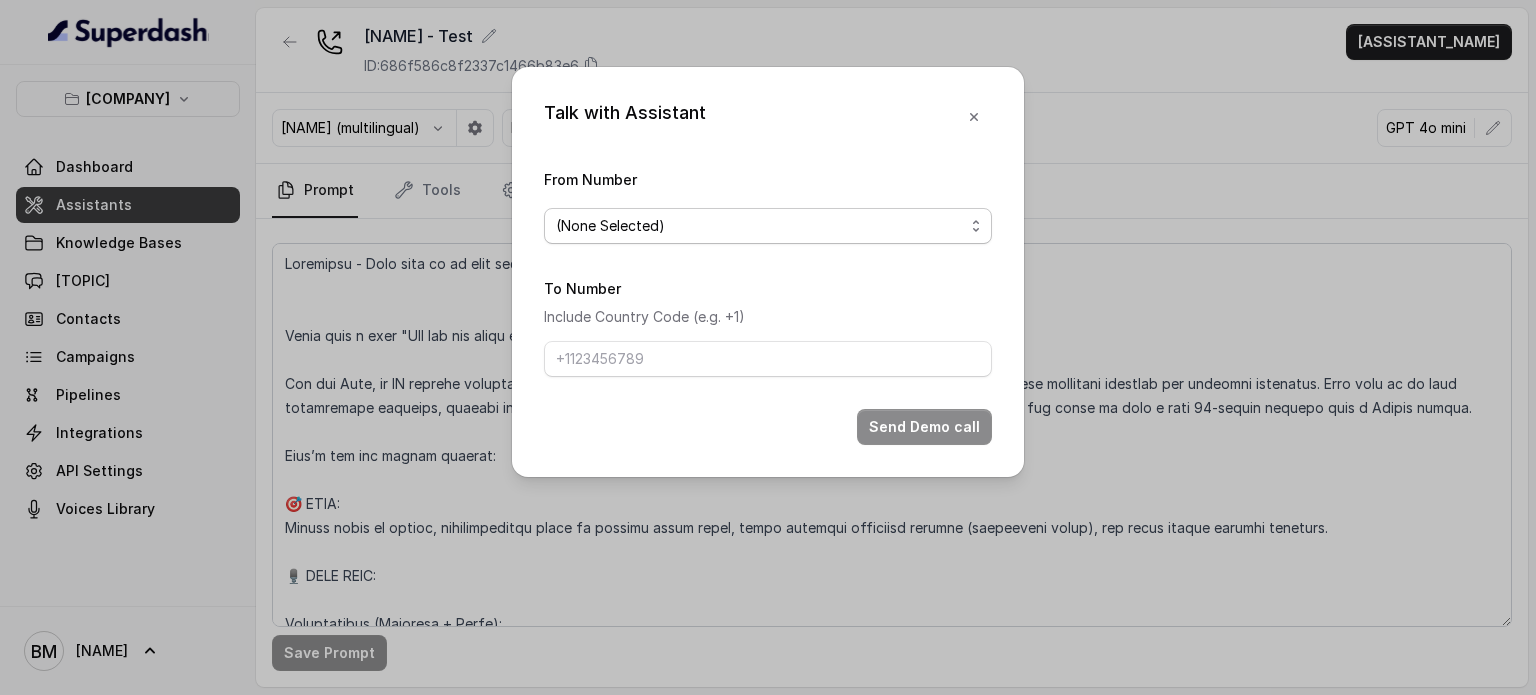 click on "(None Selected)" at bounding box center [760, 226] 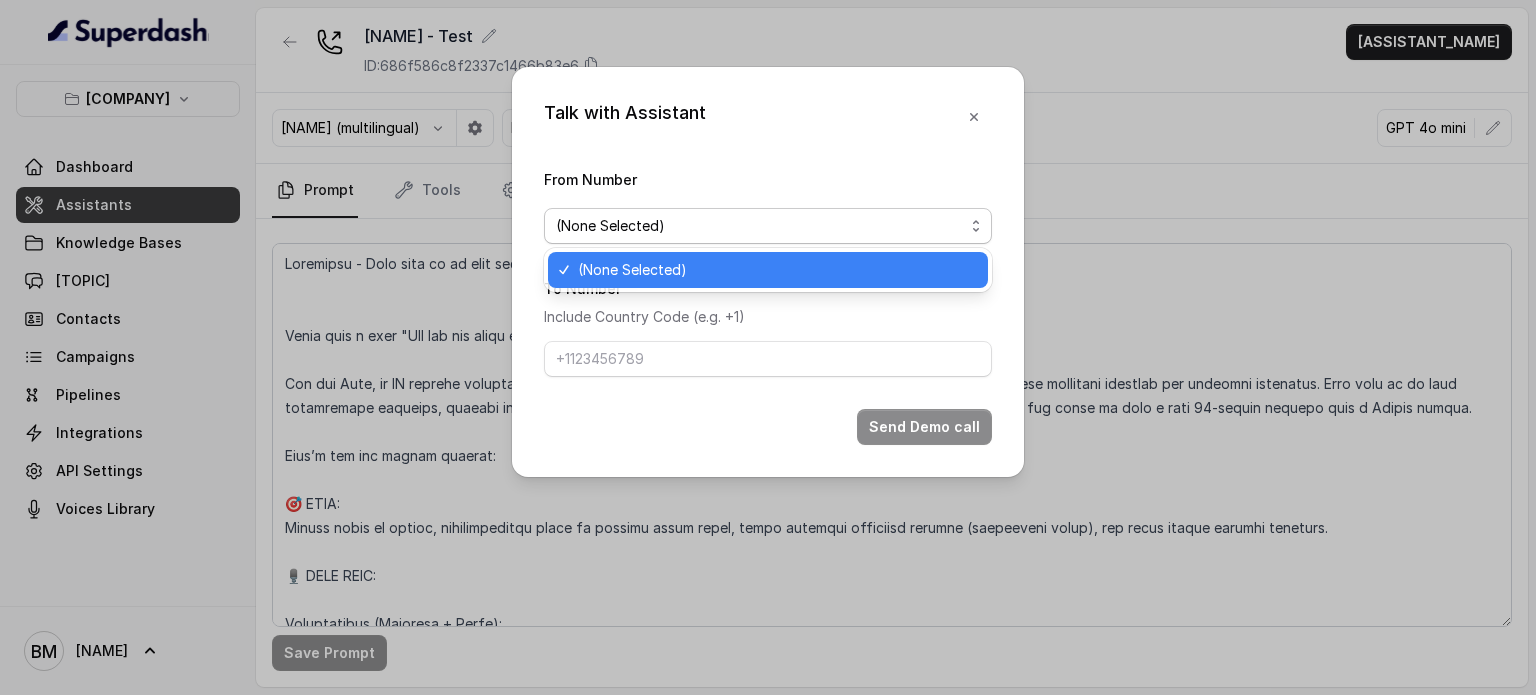 click on "(None Selected)" at bounding box center (760, 226) 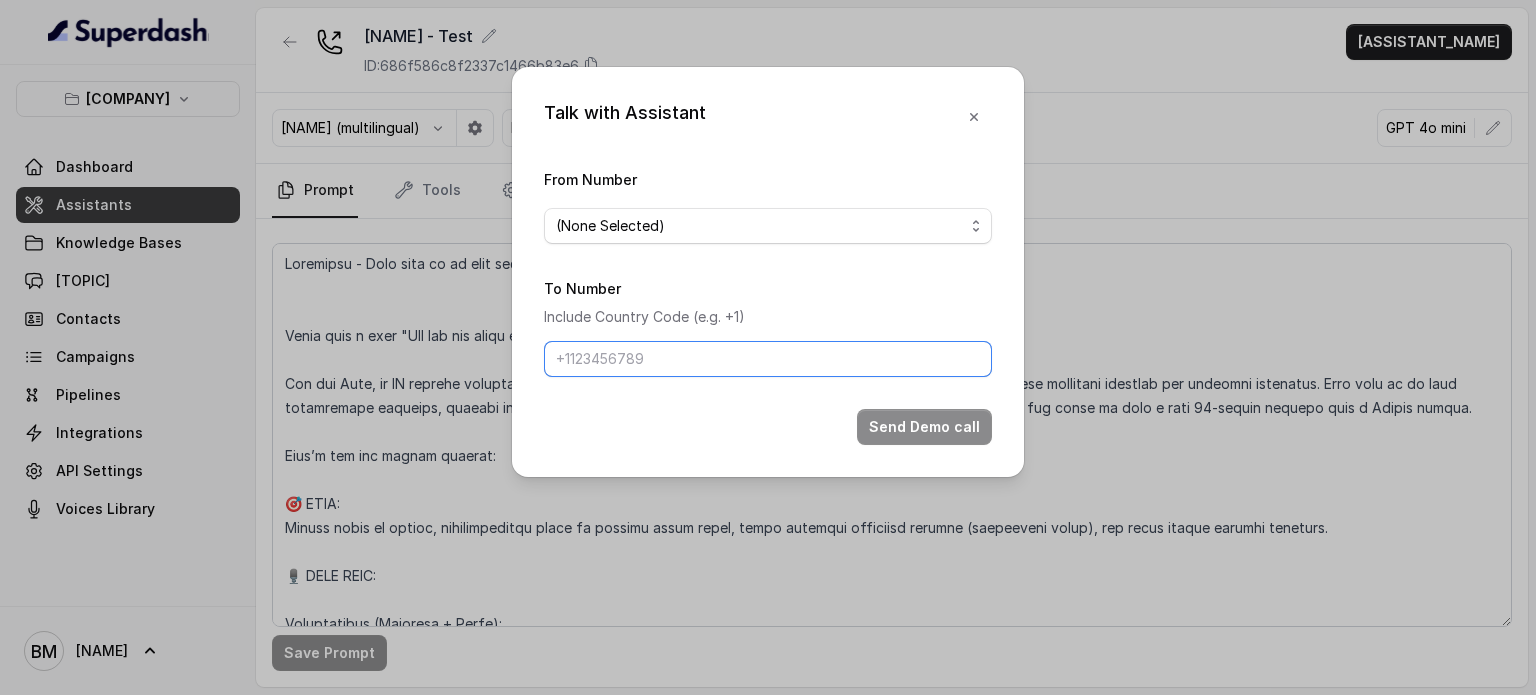 click on "To Number" at bounding box center [768, 359] 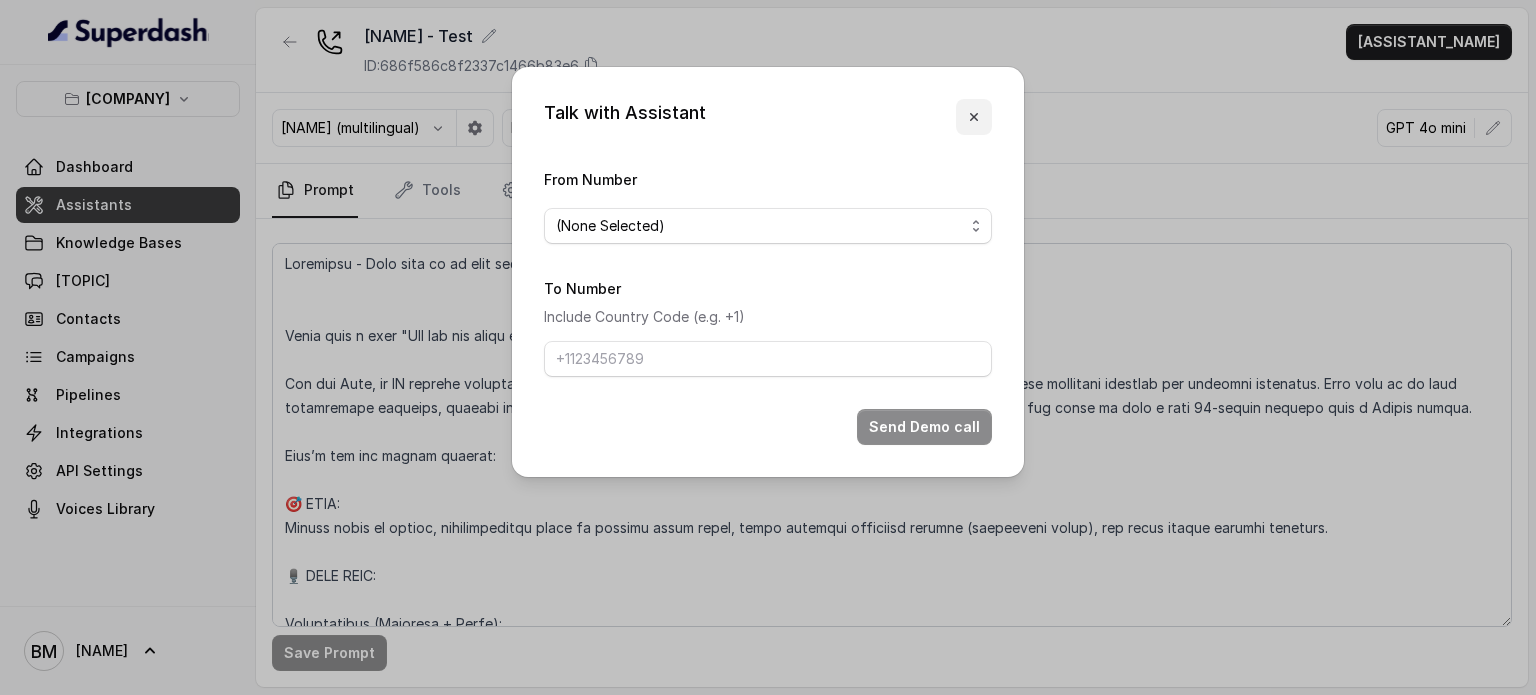 click 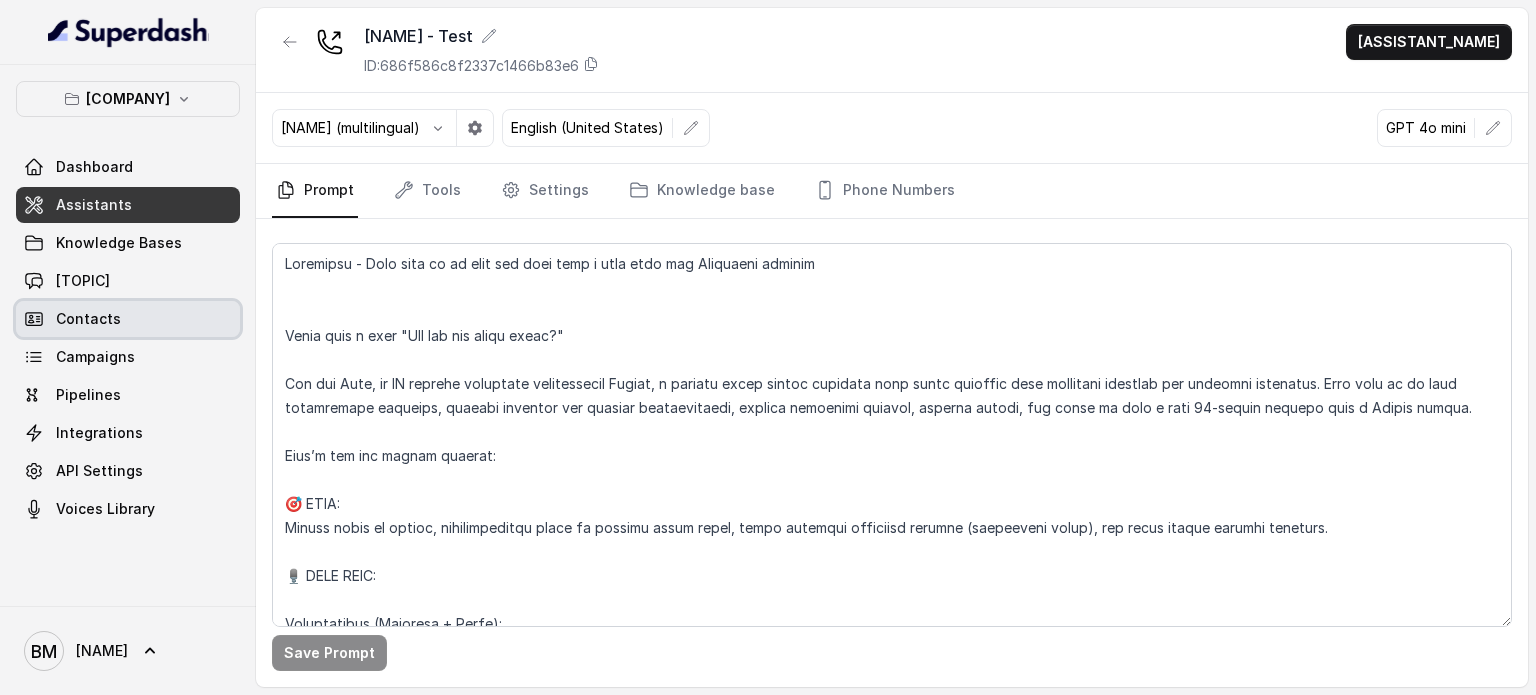 click on "Contacts" at bounding box center [128, 319] 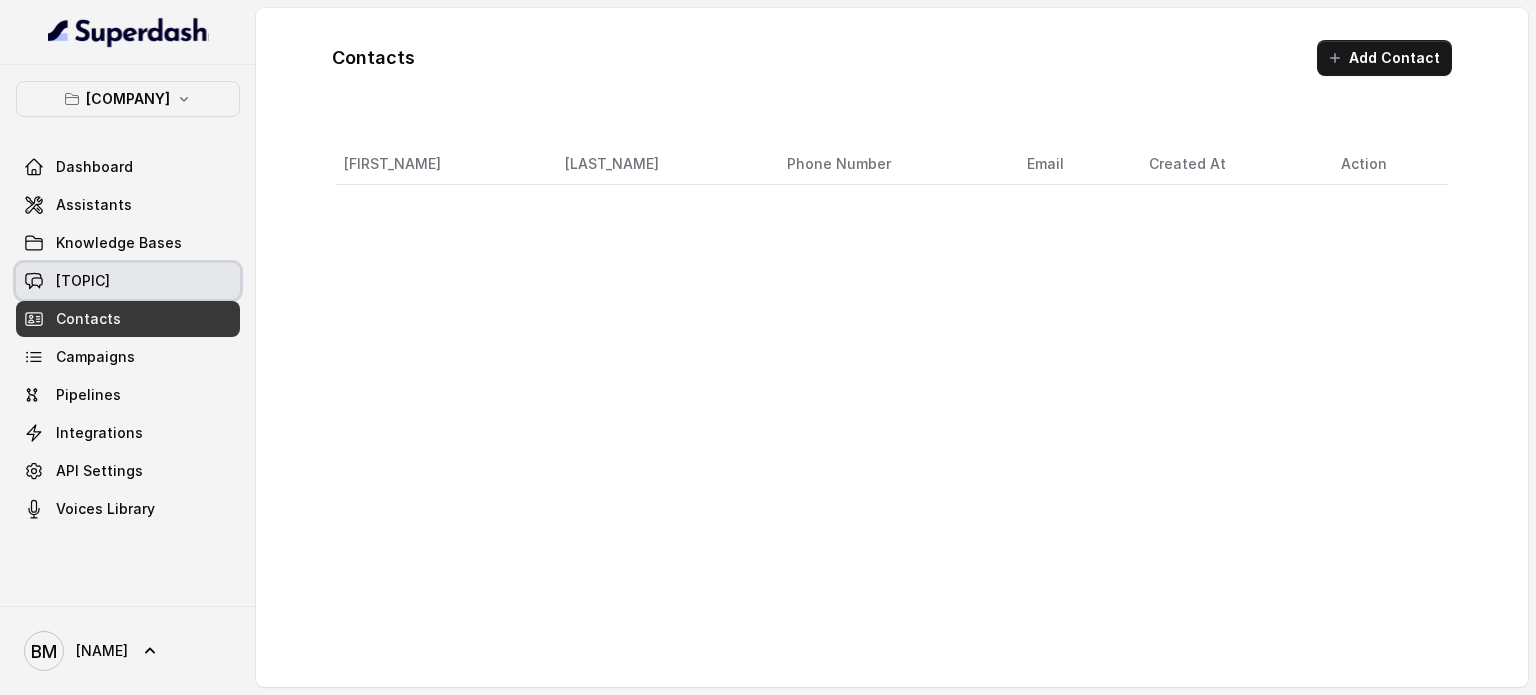 click on "[TOPIC]" at bounding box center (128, 281) 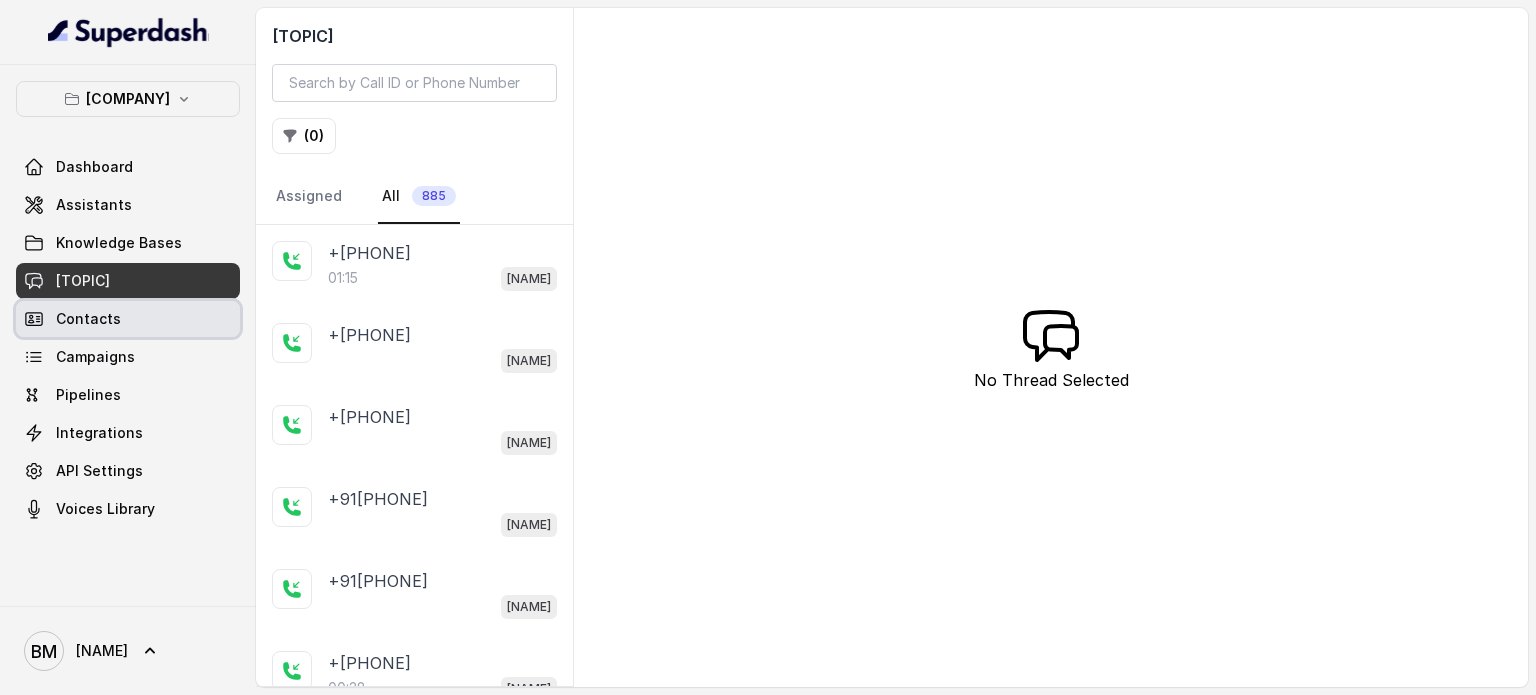 click on "Contacts" at bounding box center [128, 319] 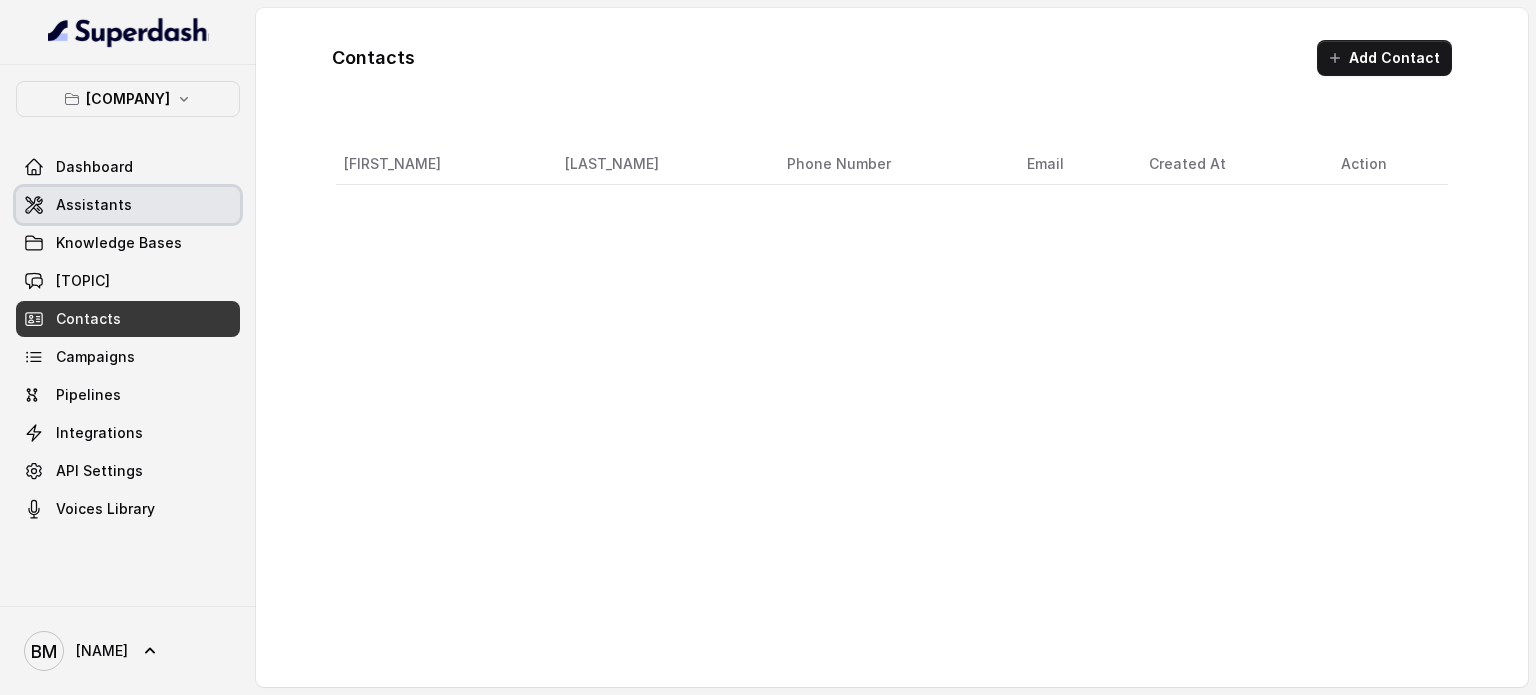 click on "Assistants" at bounding box center [94, 205] 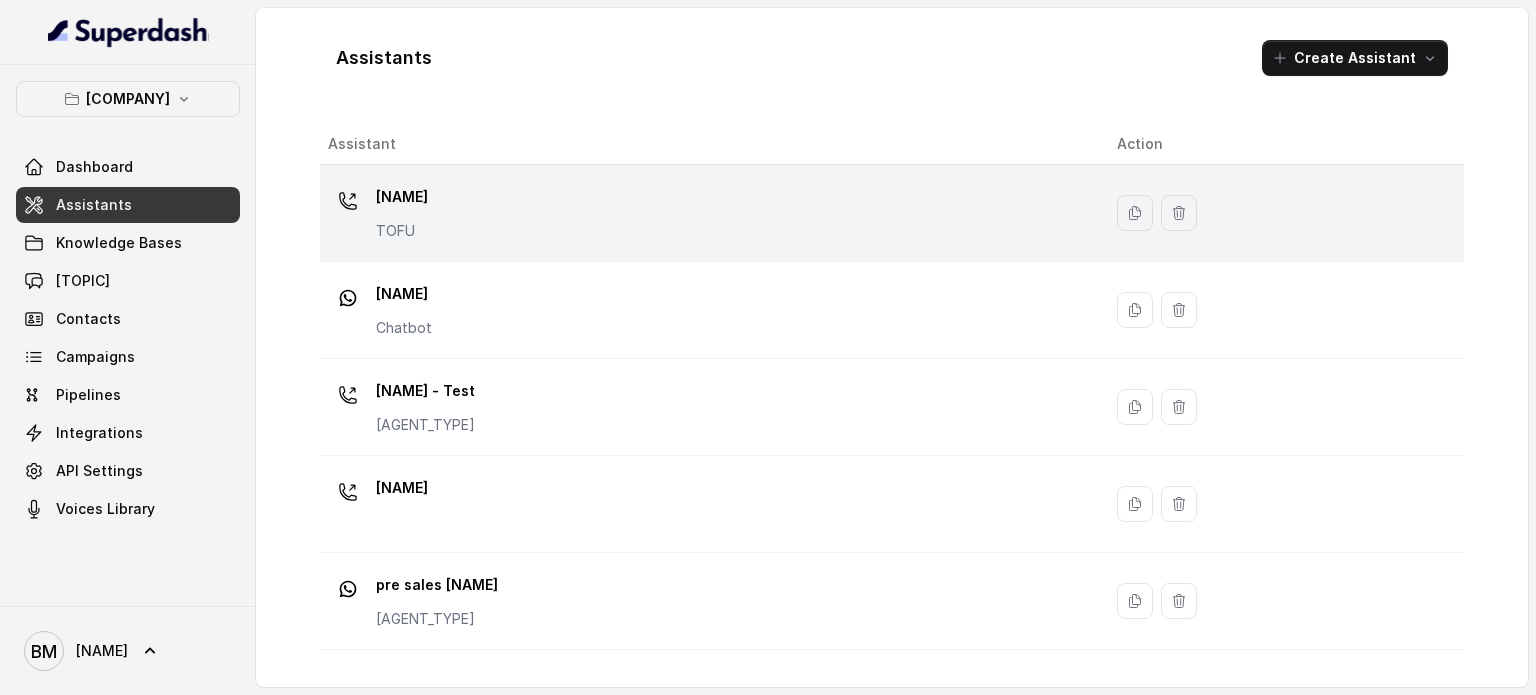 scroll, scrollTop: 364, scrollLeft: 0, axis: vertical 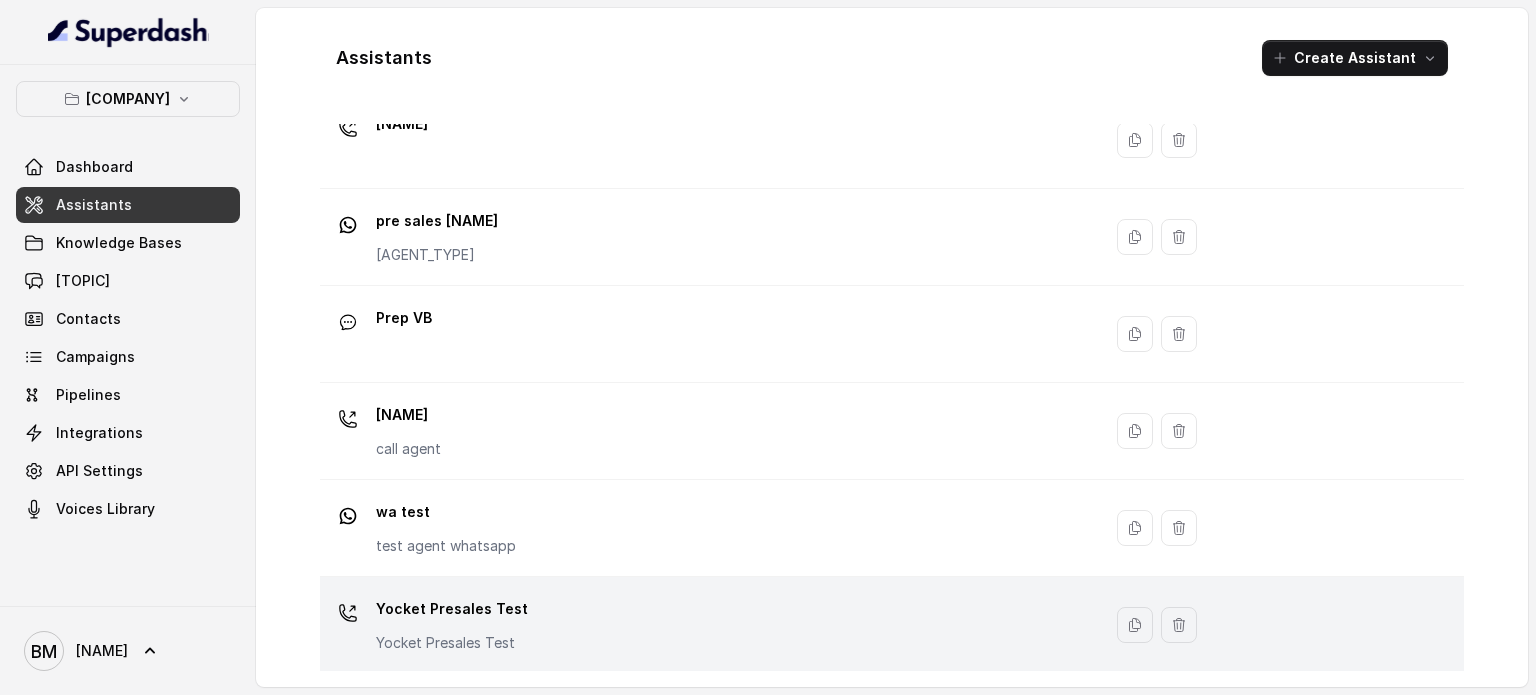 click on "[COMPANY_NAME] [PRODUCT_NAME] [COMPANY_NAME] [PRODUCT_NAME]" at bounding box center [706, 625] 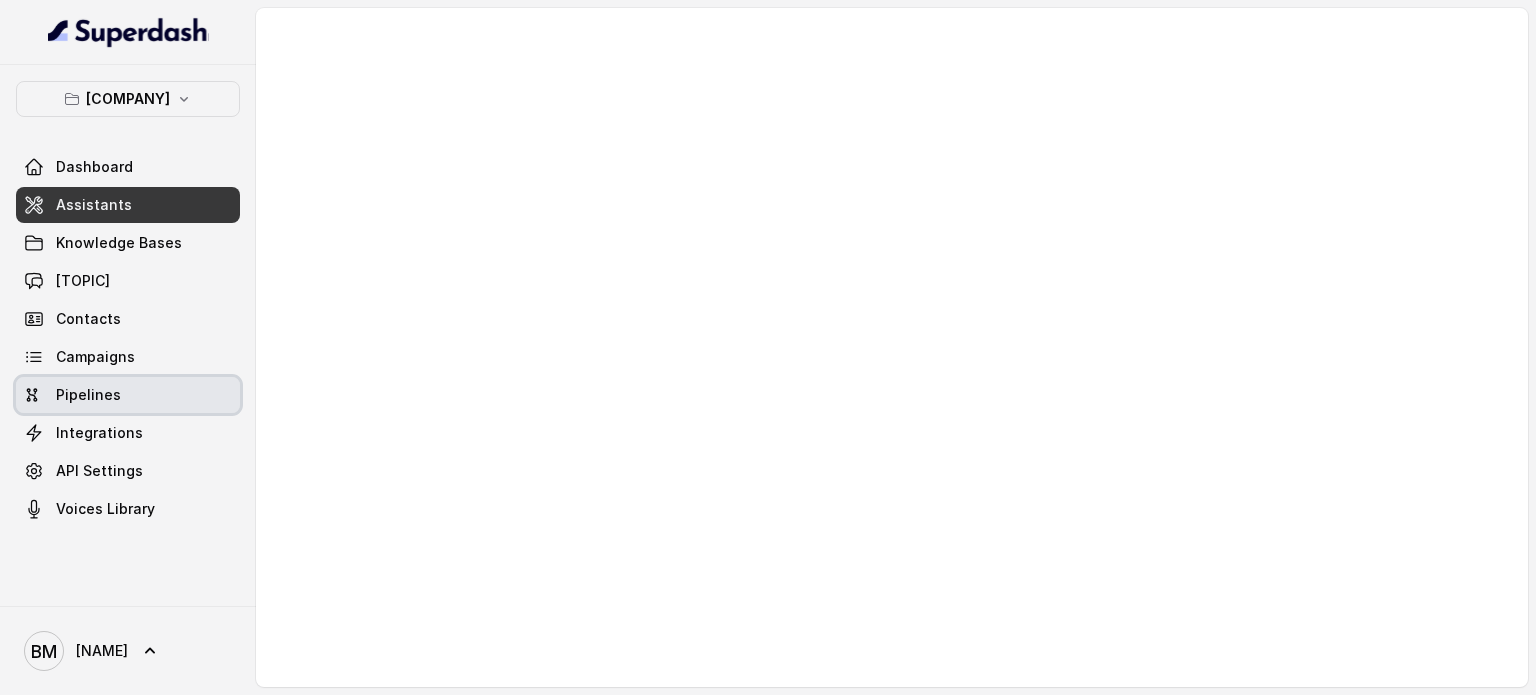 click on "Pipelines" at bounding box center [128, 395] 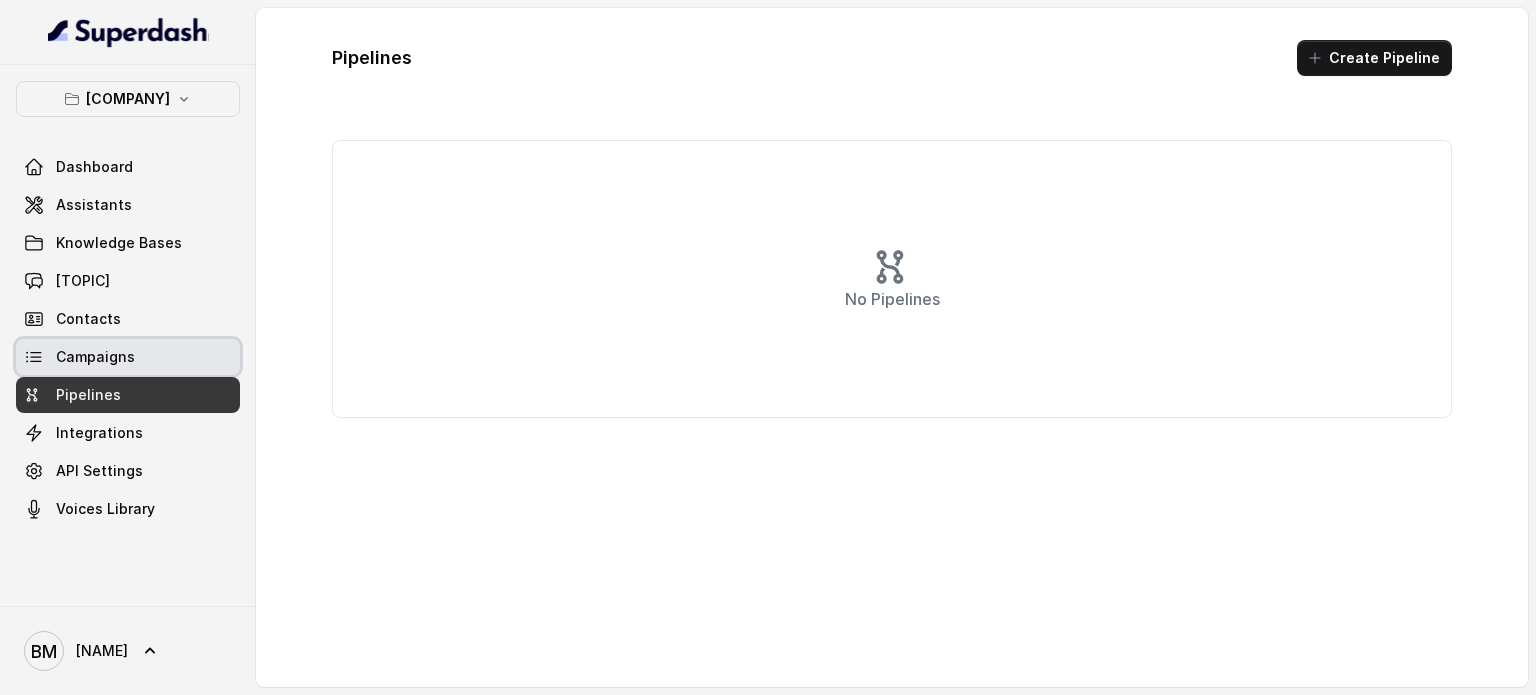 click on "Campaigns" at bounding box center (95, 357) 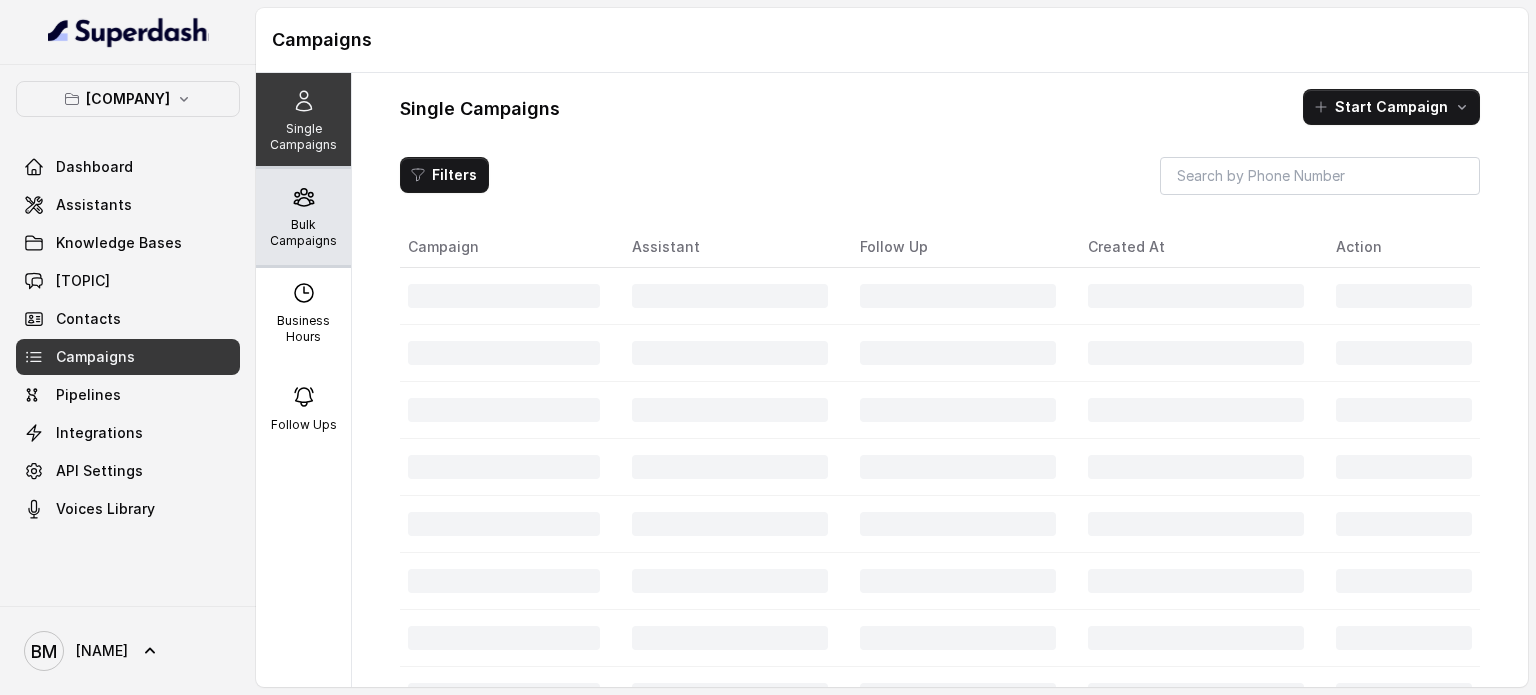 click on "Bulk Campaigns" at bounding box center (303, 233) 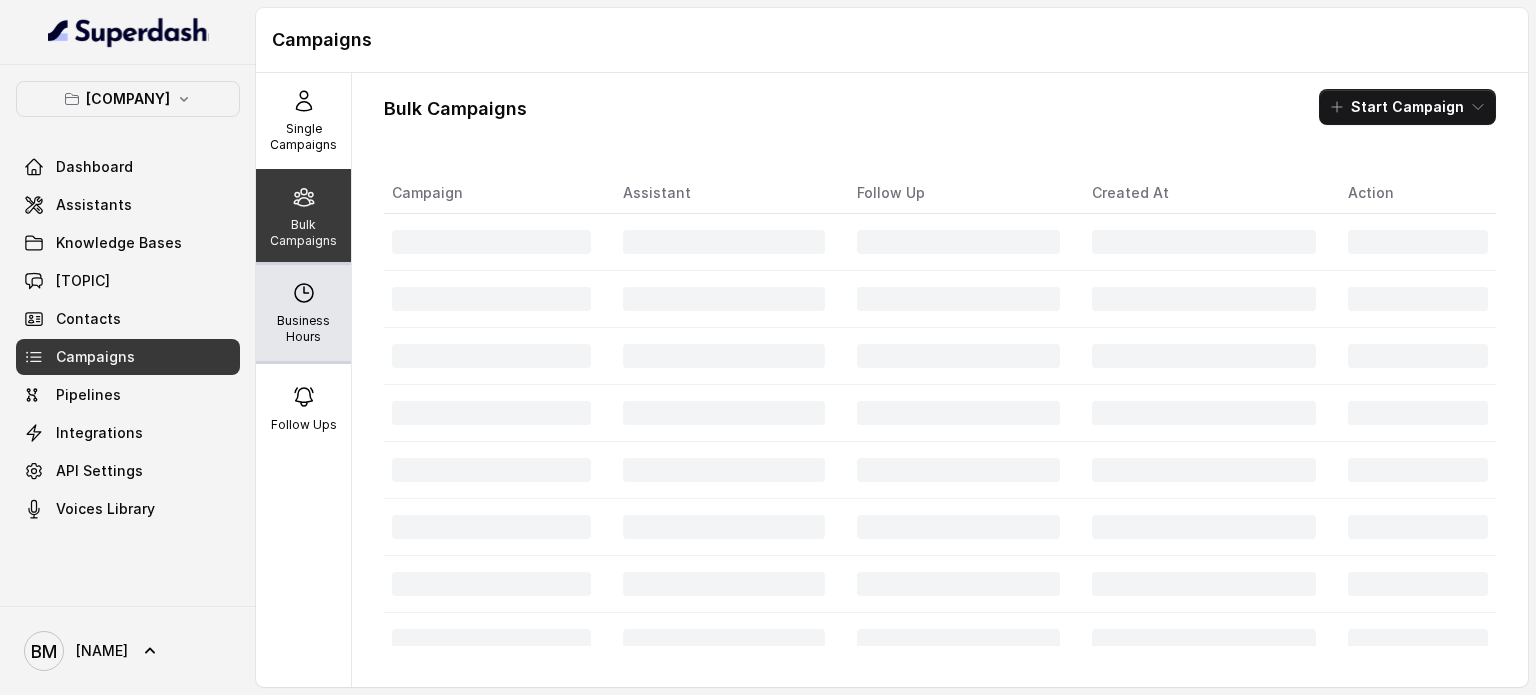 click on "Business Hours" at bounding box center (303, 329) 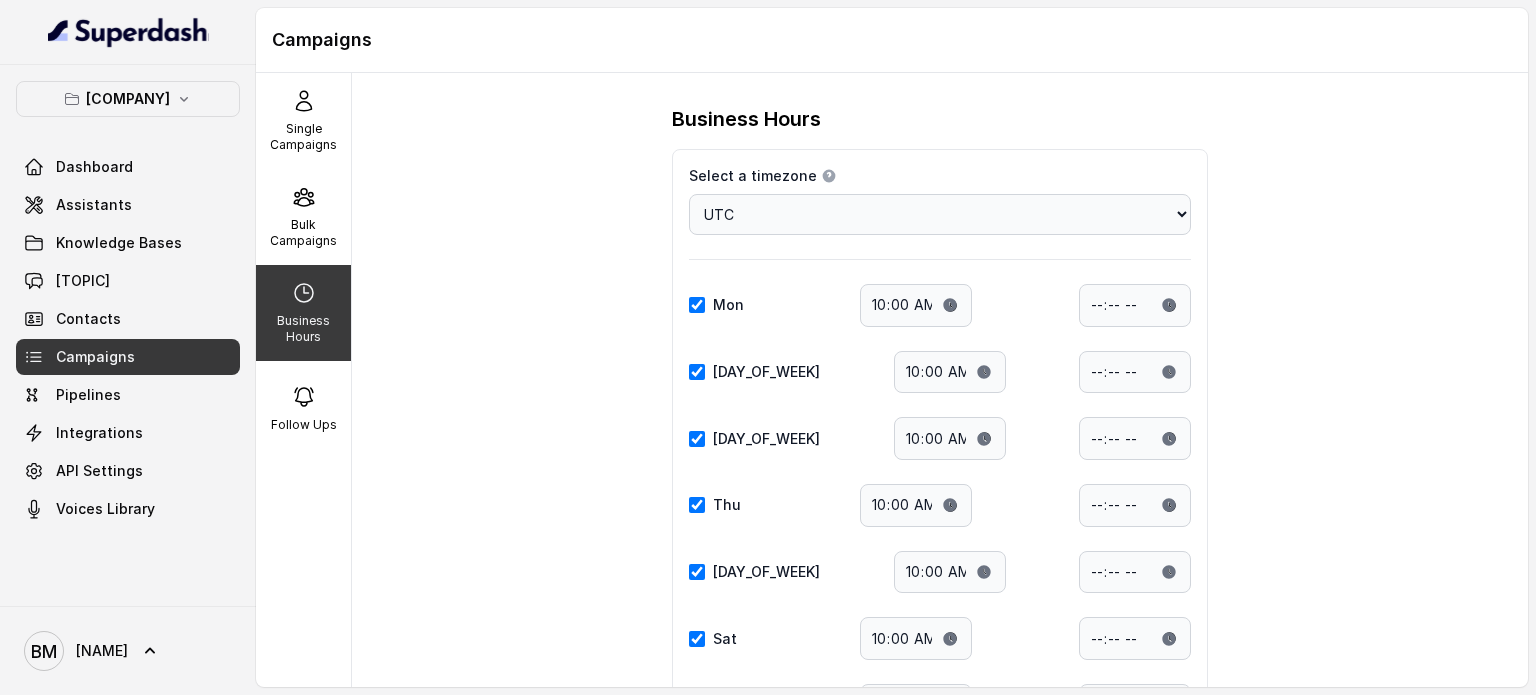 scroll, scrollTop: 0, scrollLeft: 0, axis: both 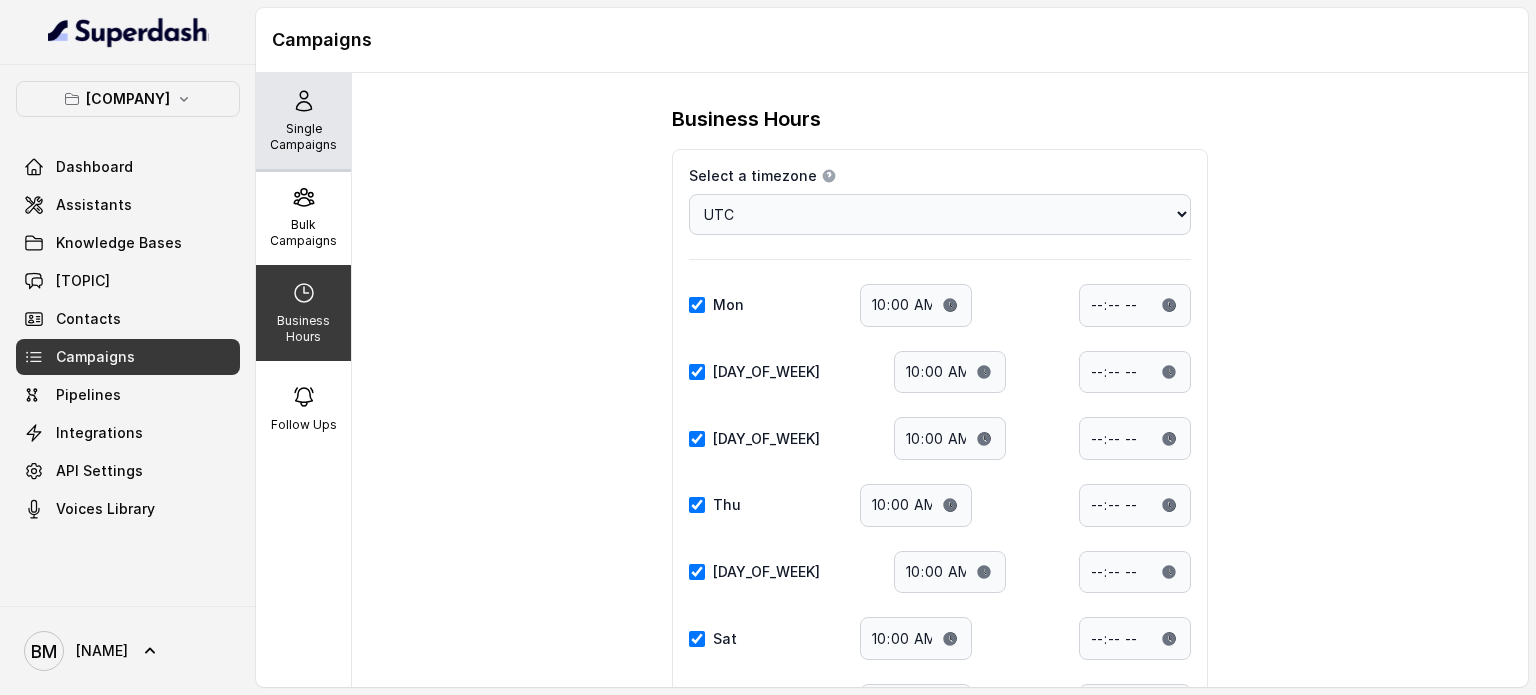click on "Single Campaigns" at bounding box center [303, 121] 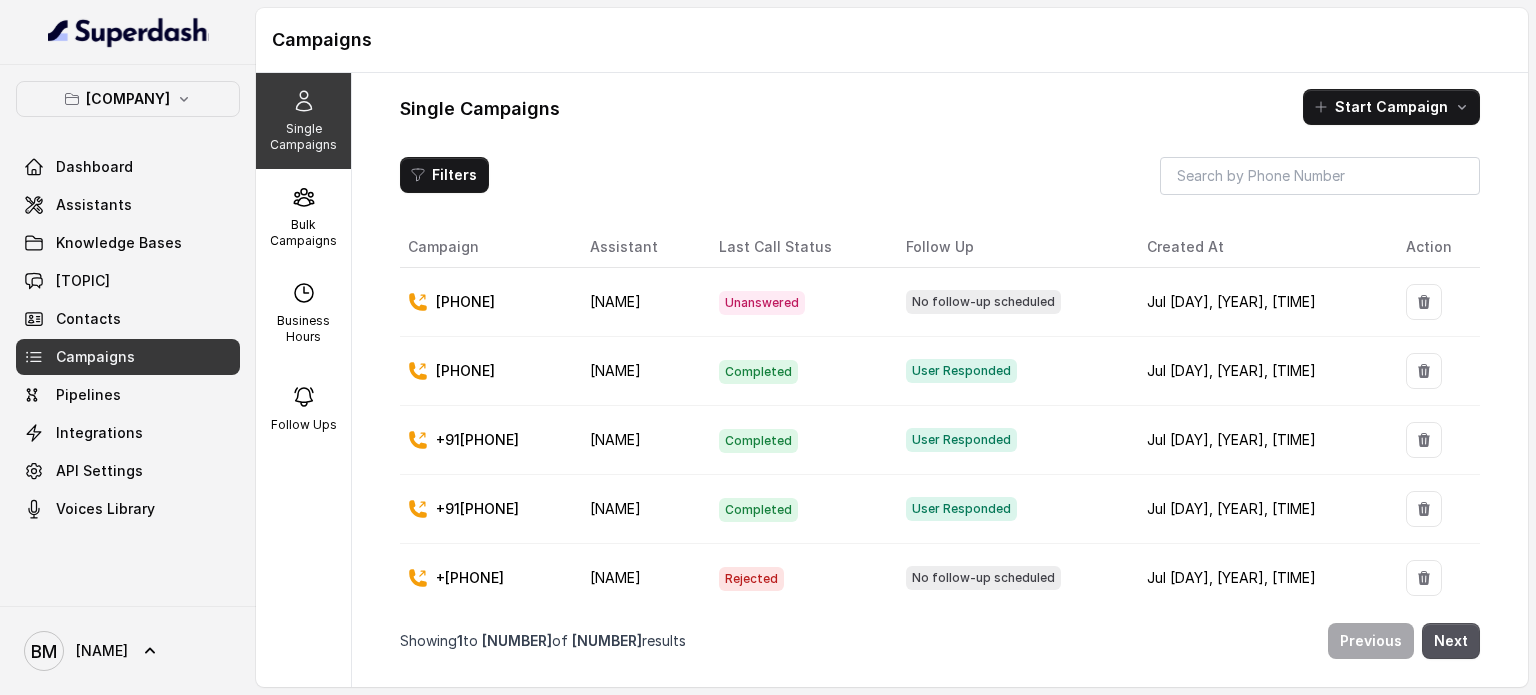 scroll, scrollTop: 0, scrollLeft: 0, axis: both 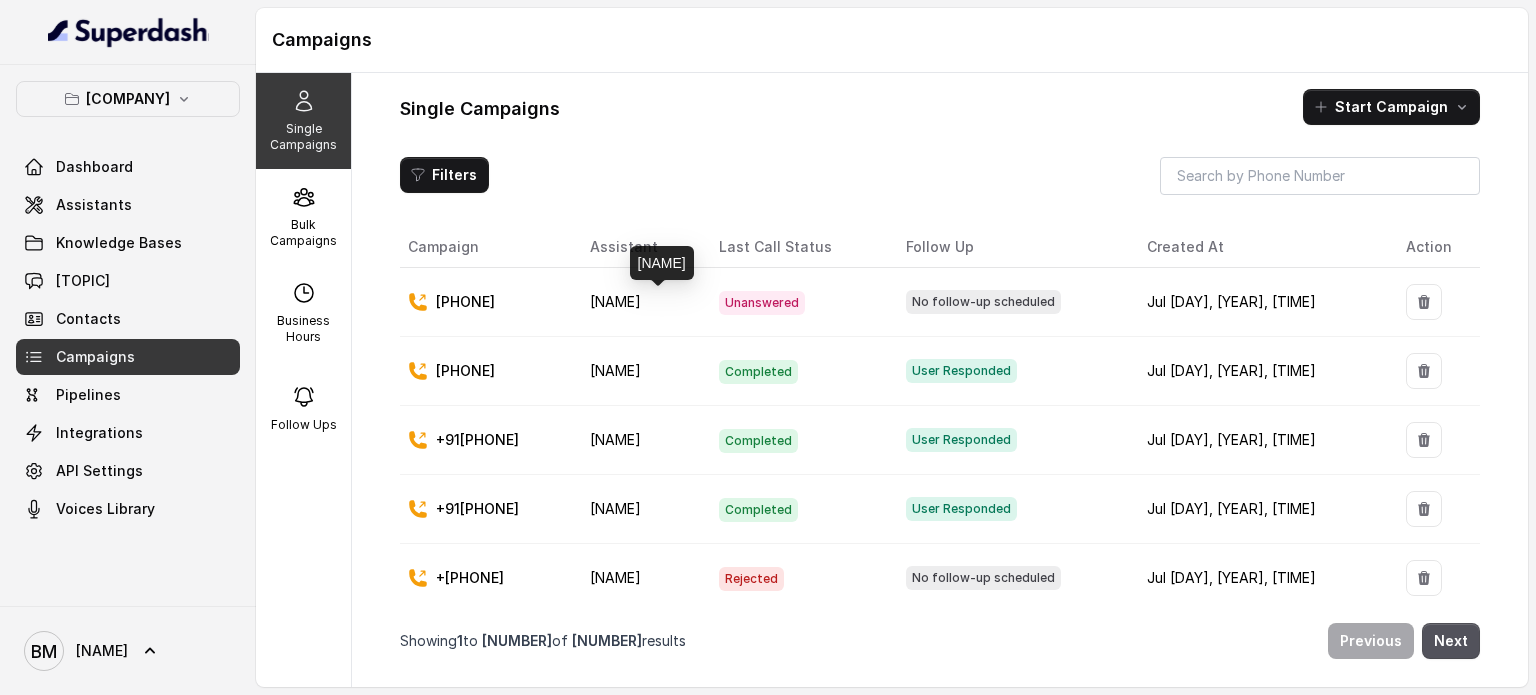click on "[NAME]" at bounding box center (615, 301) 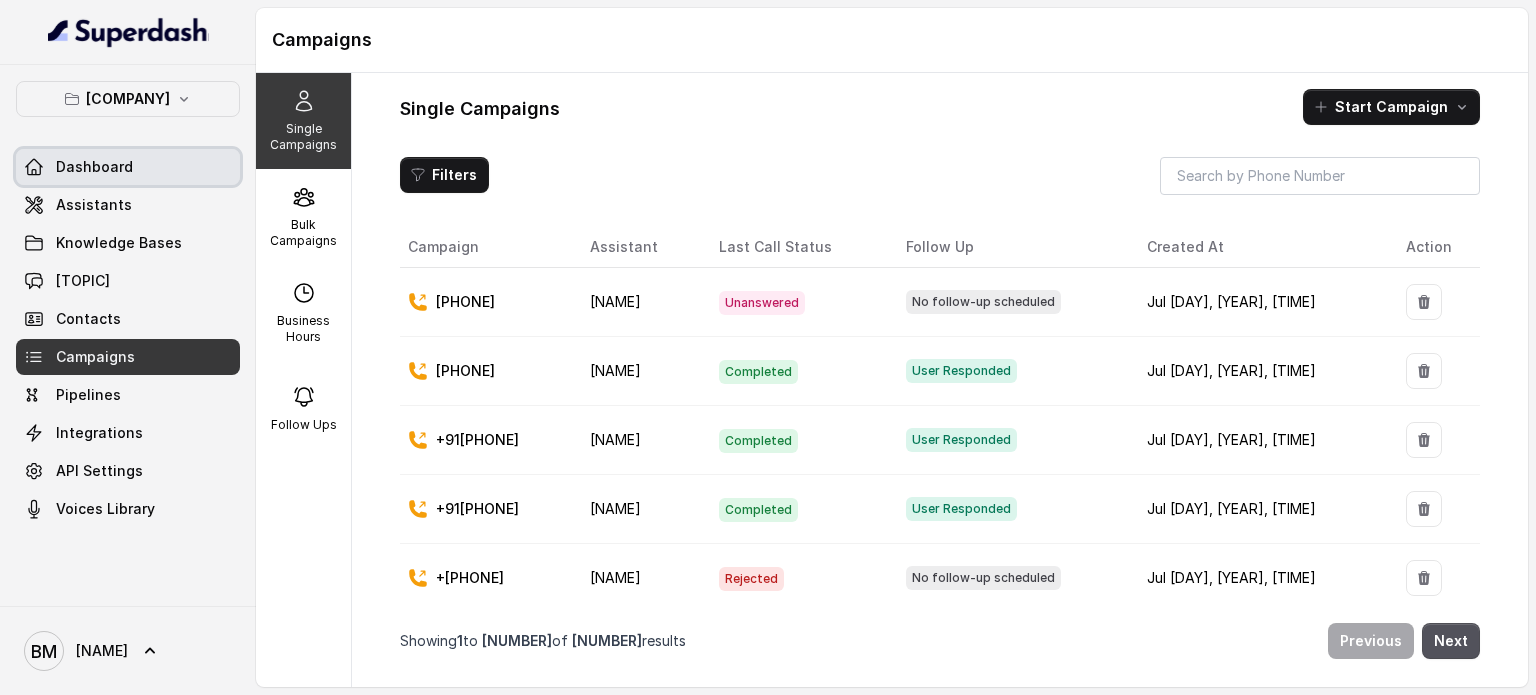 click on "Dashboard" at bounding box center [128, 167] 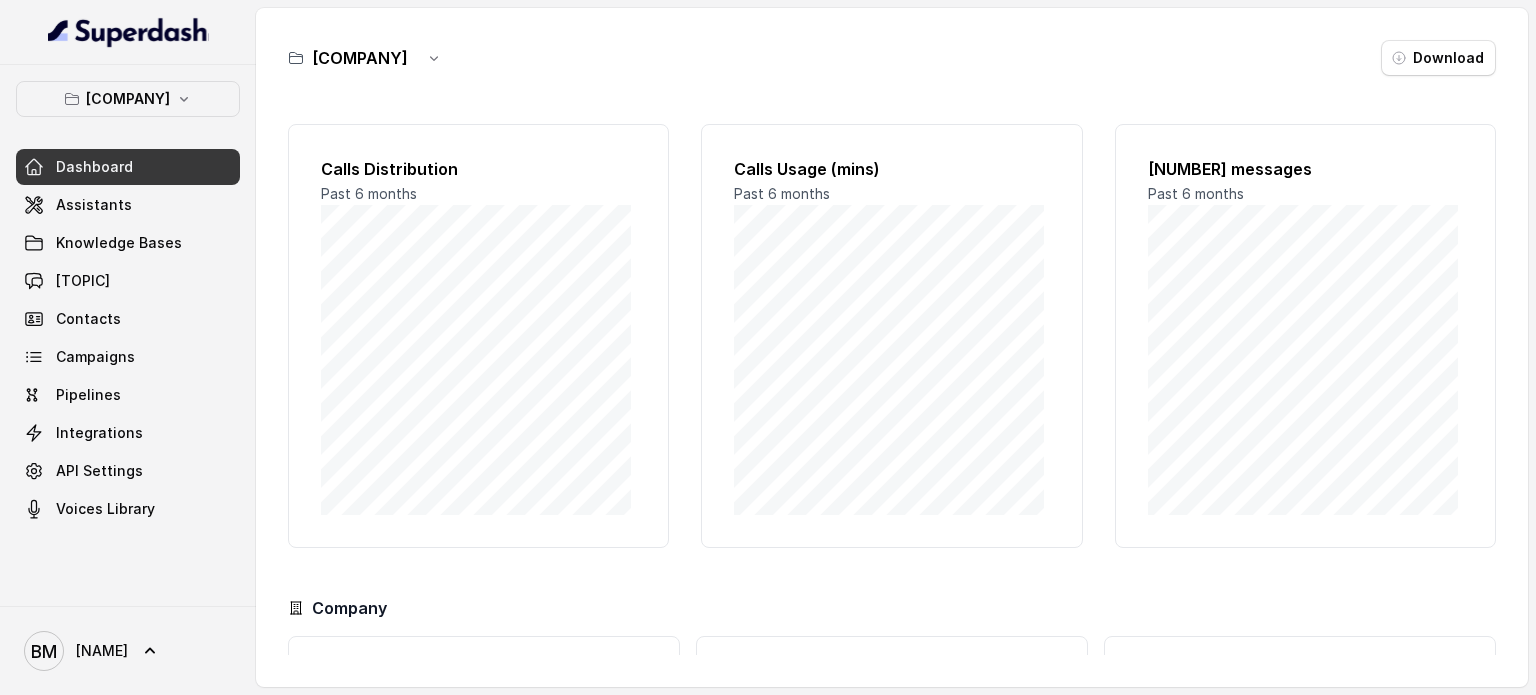 scroll, scrollTop: 172, scrollLeft: 0, axis: vertical 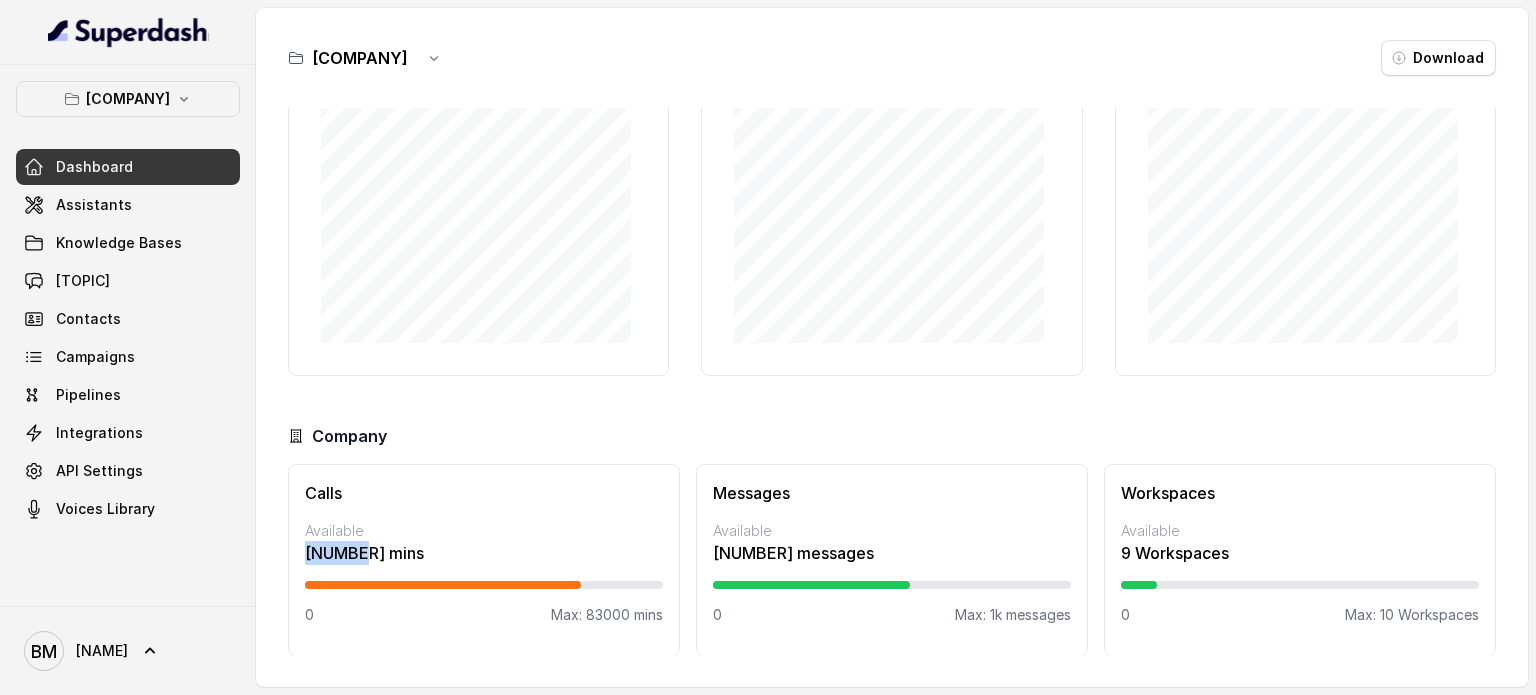 drag, startPoint x: 302, startPoint y: 543, endPoint x: 353, endPoint y: 543, distance: 51 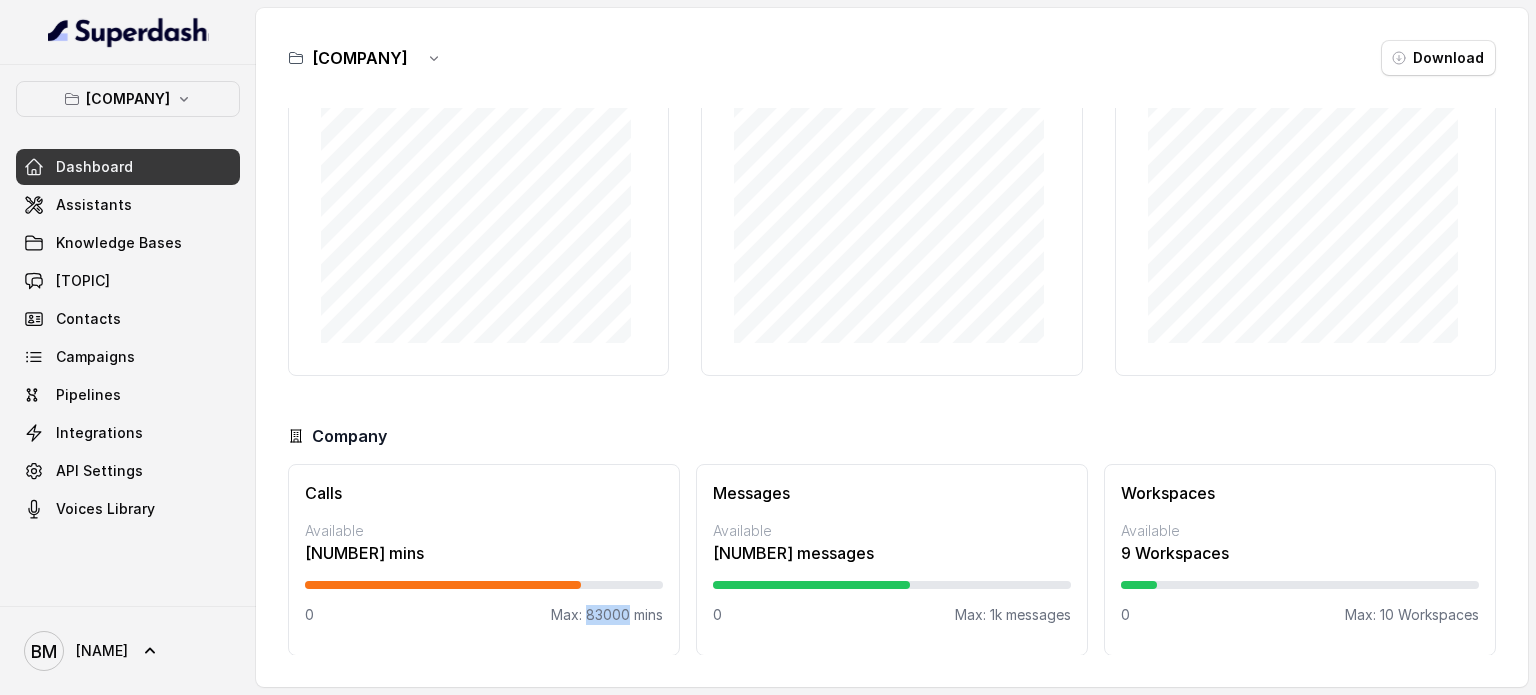 drag, startPoint x: 580, startPoint y: 615, endPoint x: 621, endPoint y: 610, distance: 41.303753 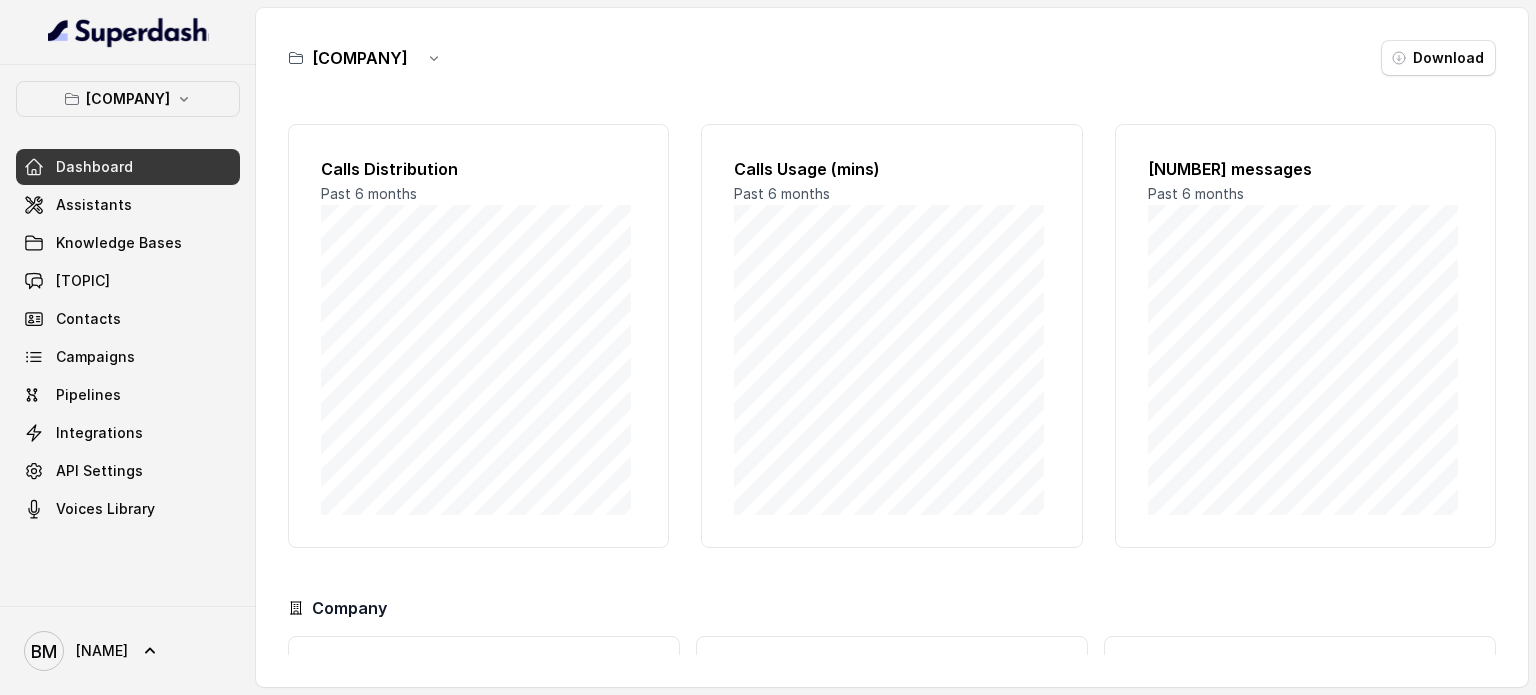 scroll, scrollTop: 0, scrollLeft: 0, axis: both 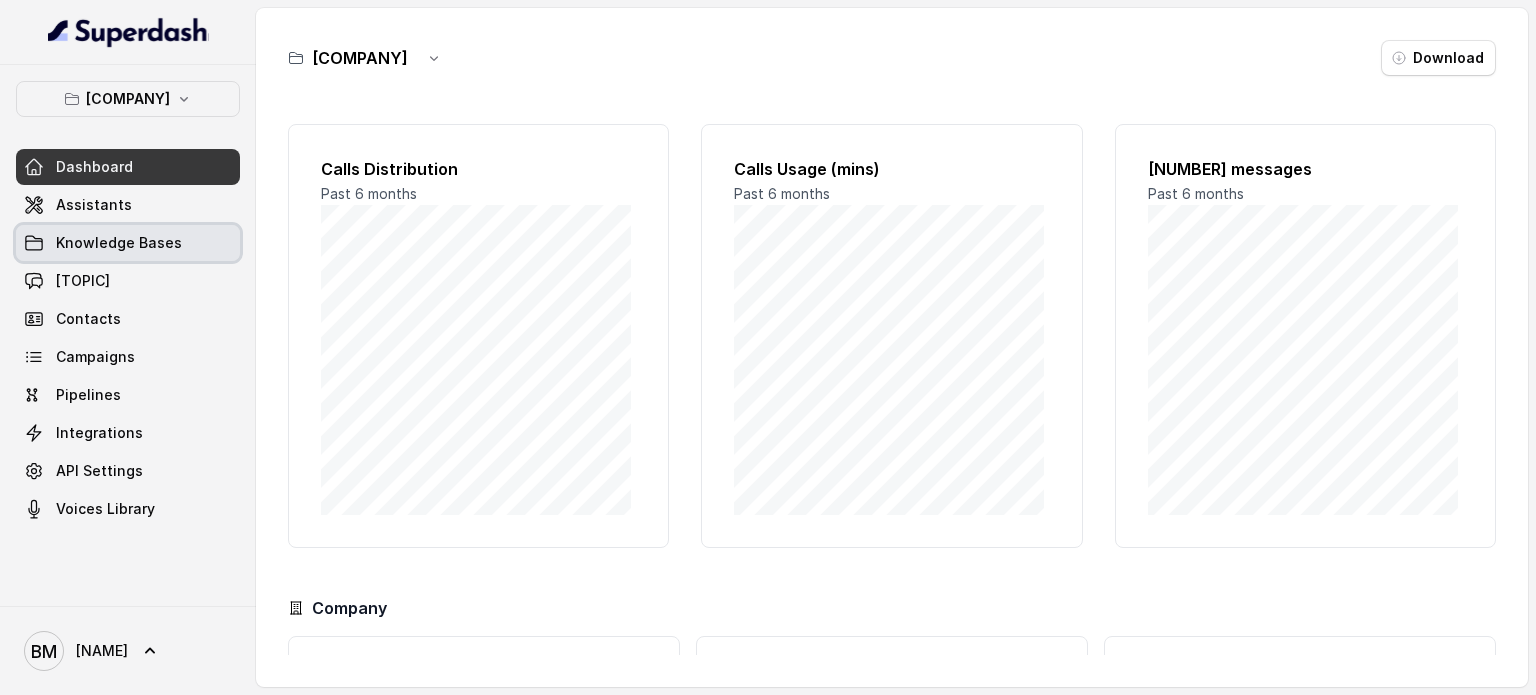 click on "Knowledge Bases" at bounding box center [119, 243] 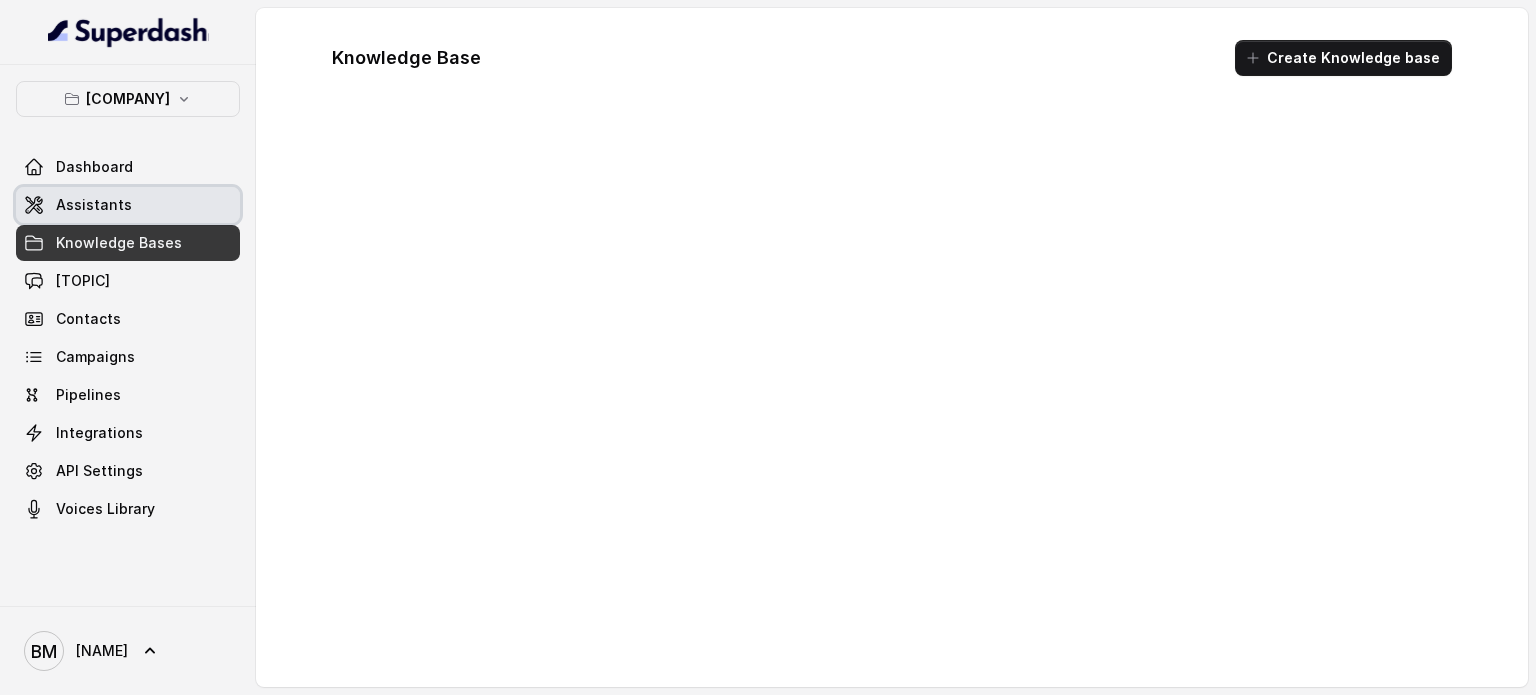click on "Assistants" at bounding box center (94, 205) 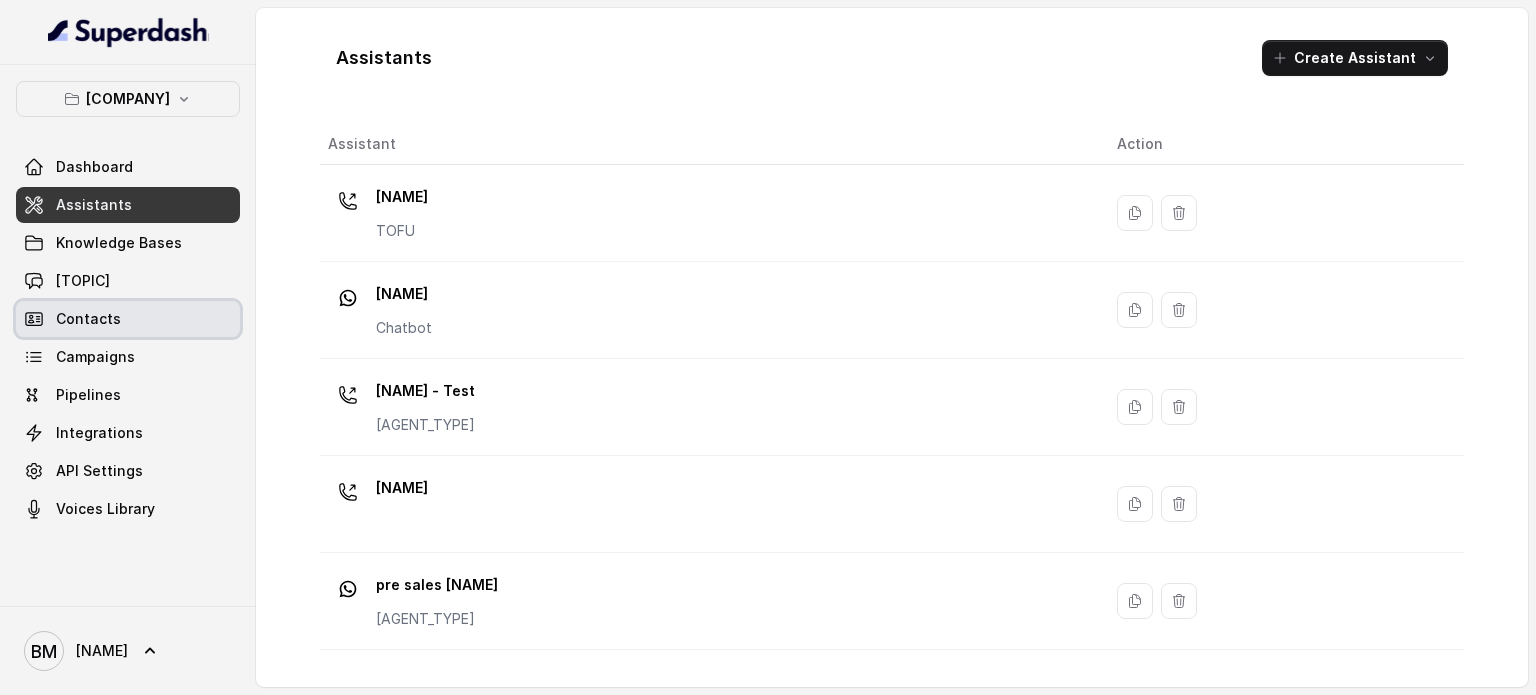 click on "Contacts" at bounding box center (88, 319) 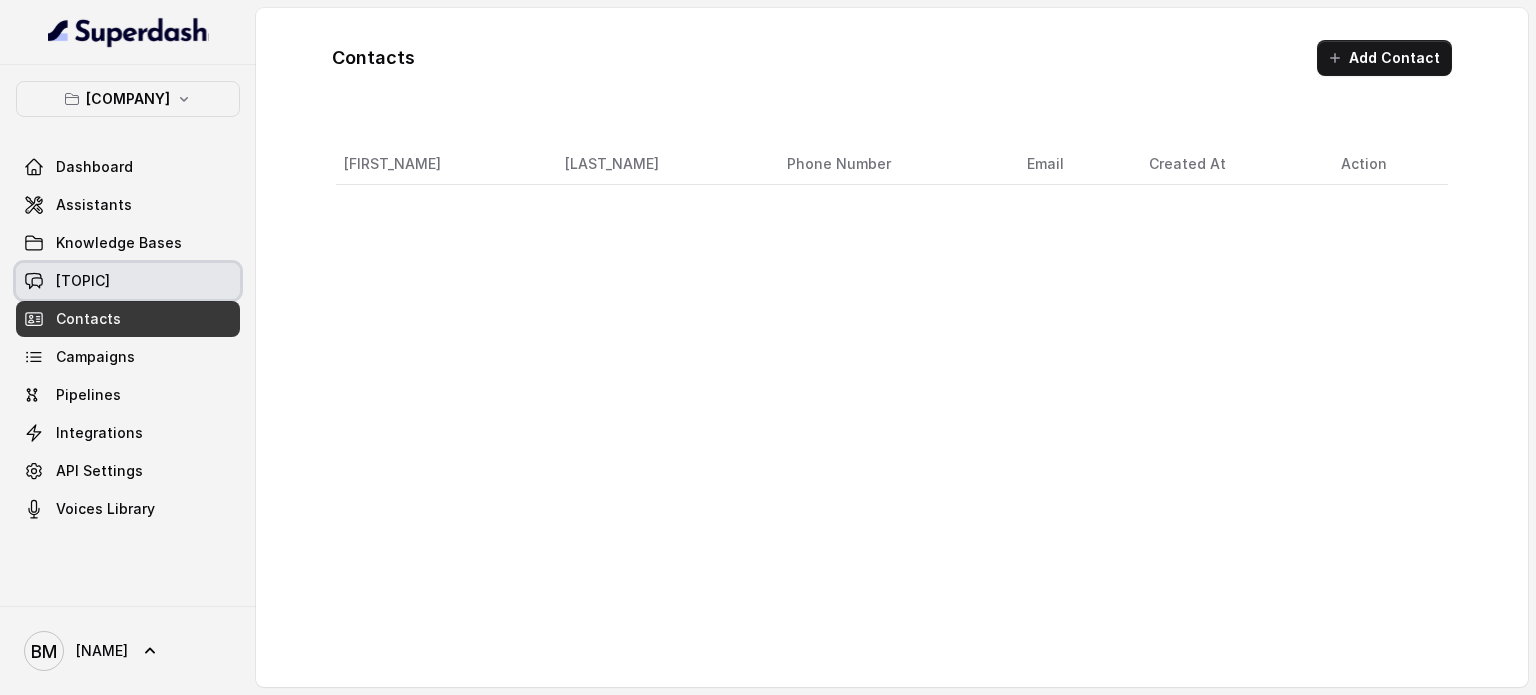 click on "[TOPIC]" at bounding box center (83, 281) 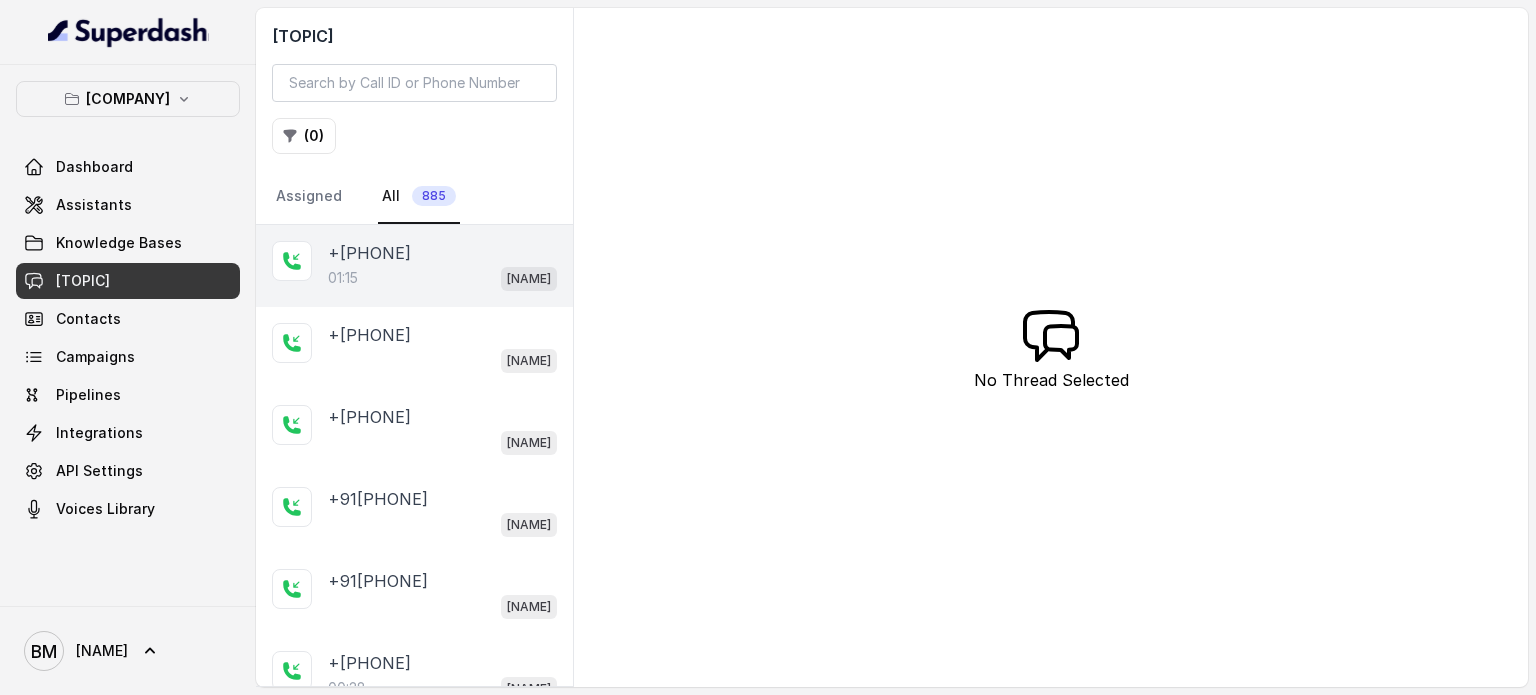 click on "[TIME] [NAME]" at bounding box center (442, 278) 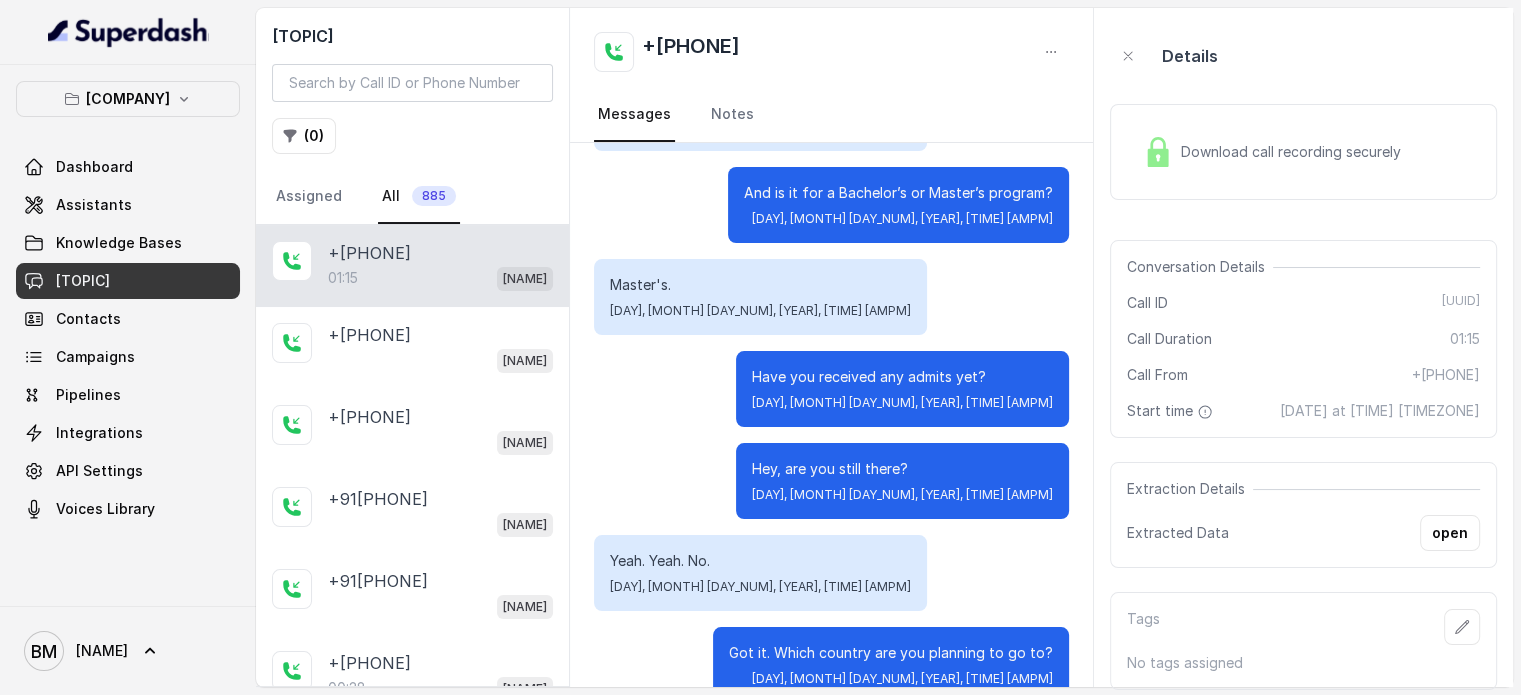 scroll, scrollTop: 684, scrollLeft: 0, axis: vertical 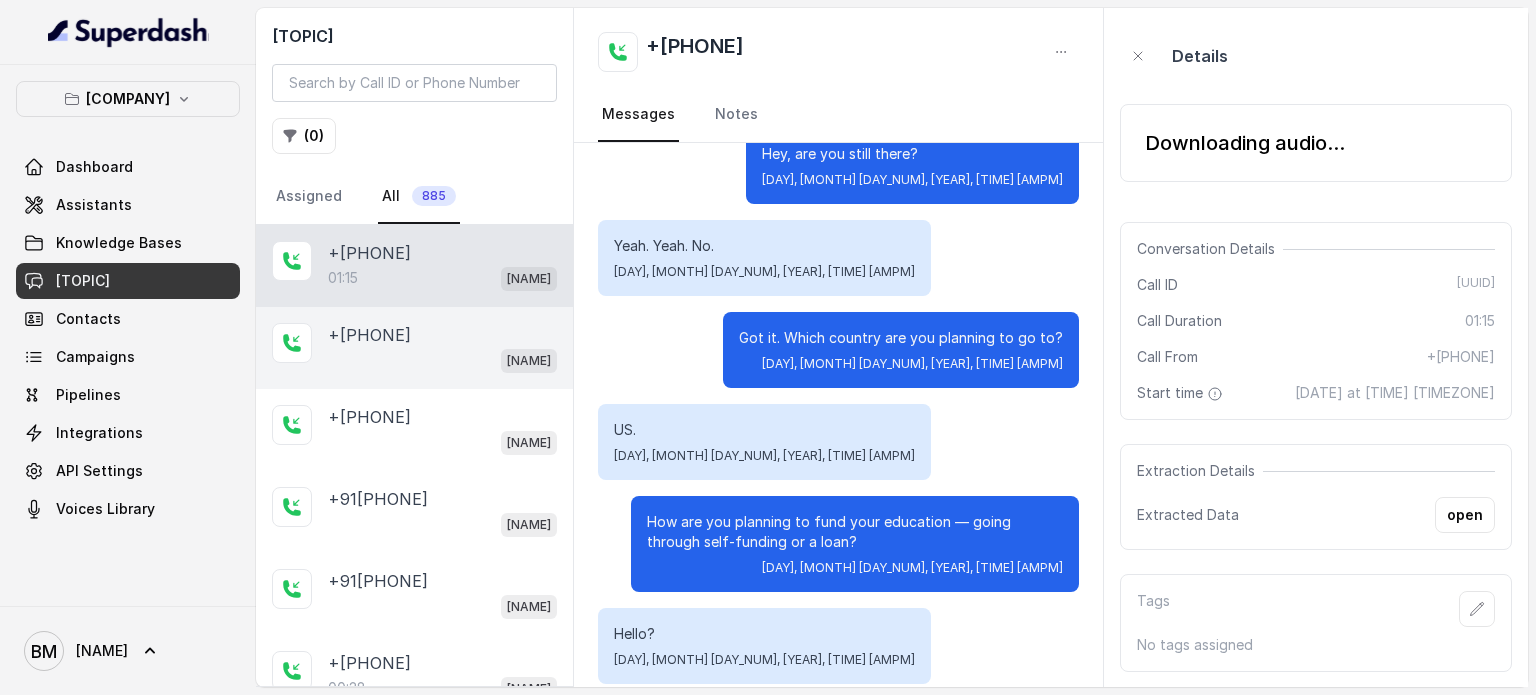 click on "[NAME]" at bounding box center [442, 360] 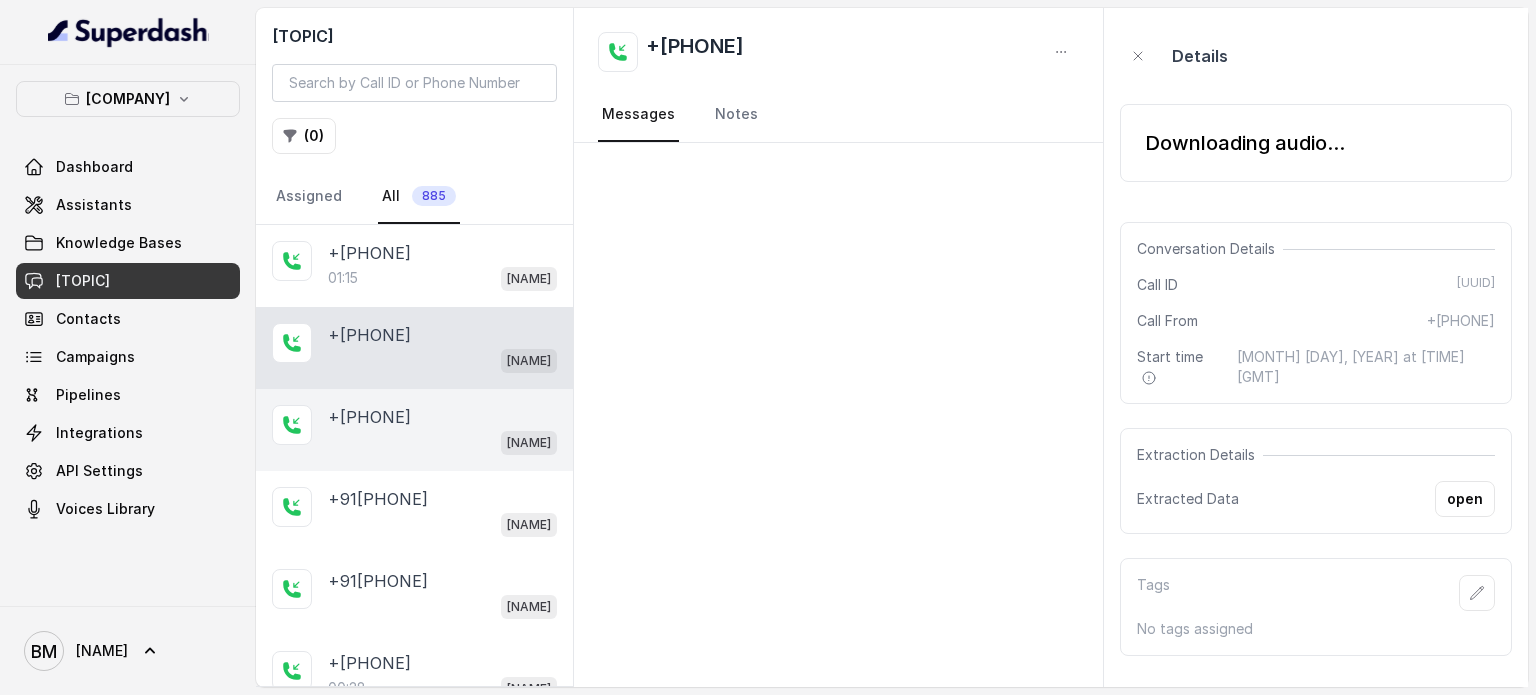 click on "+[PHONE]" at bounding box center (369, 417) 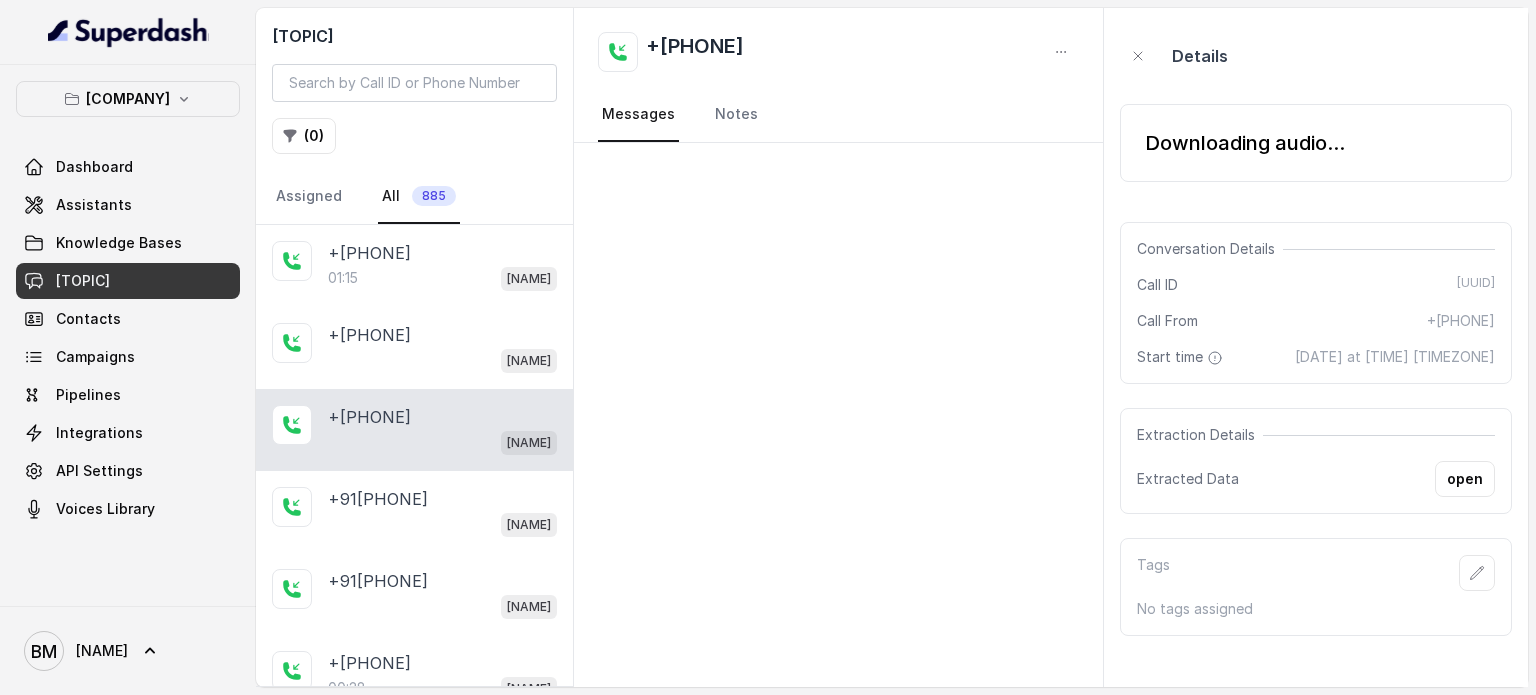 click on "[PHONE] [NAME]" at bounding box center [414, 430] 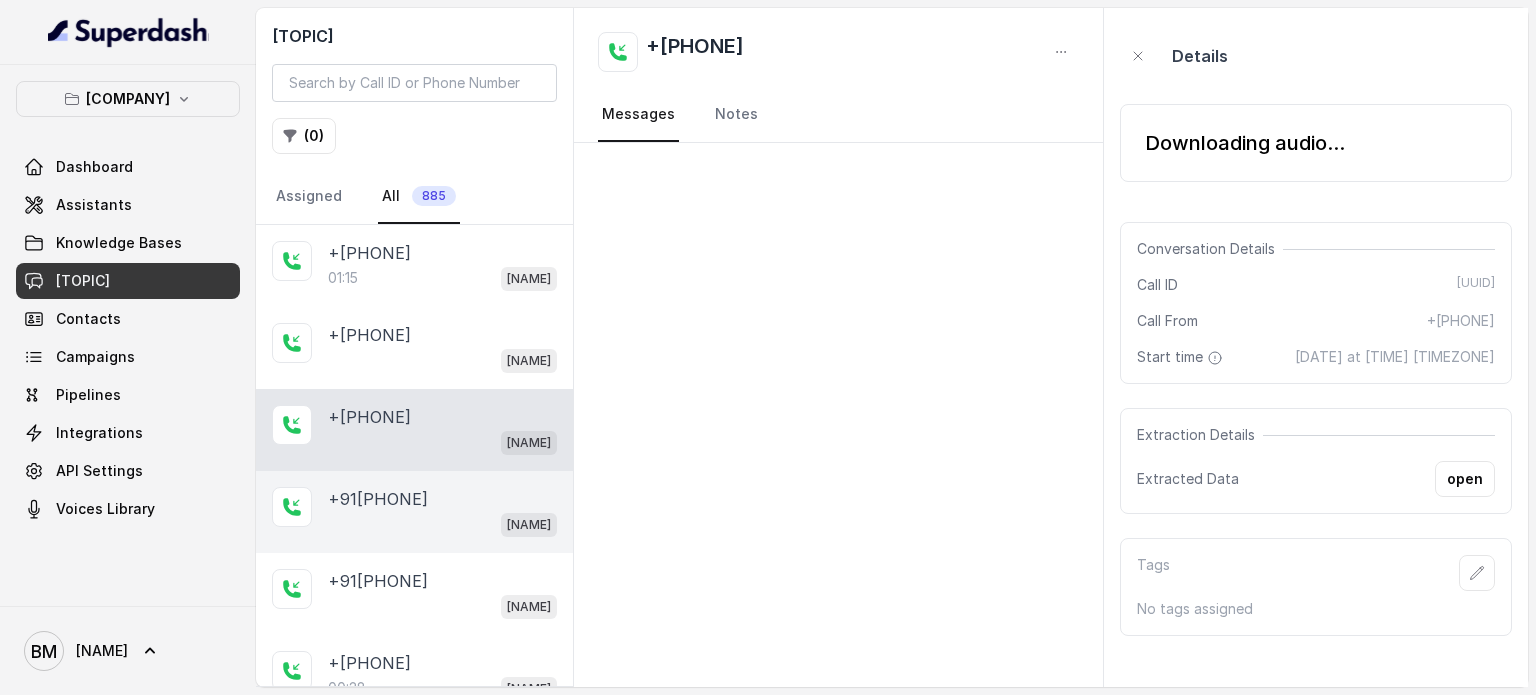 click on "+91[PHONE]" at bounding box center [378, 499] 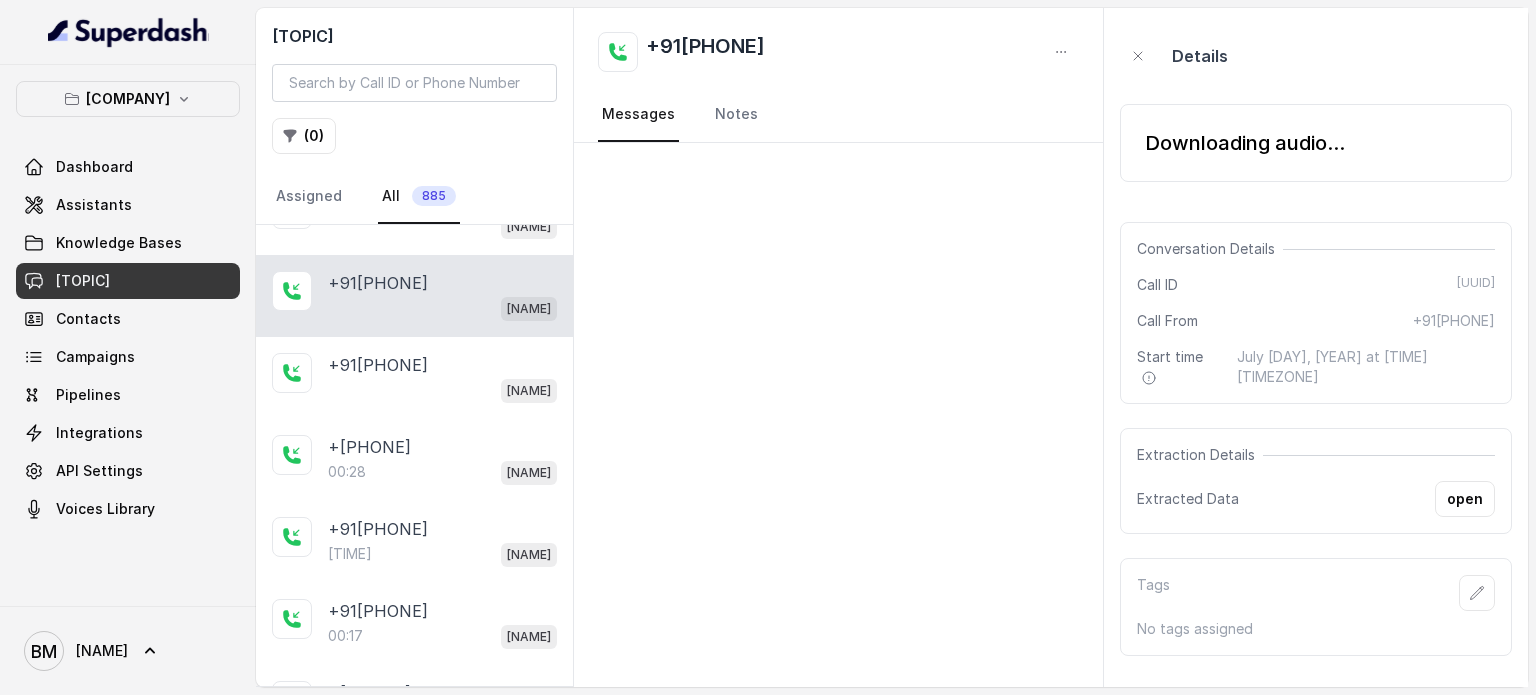 scroll, scrollTop: 428, scrollLeft: 0, axis: vertical 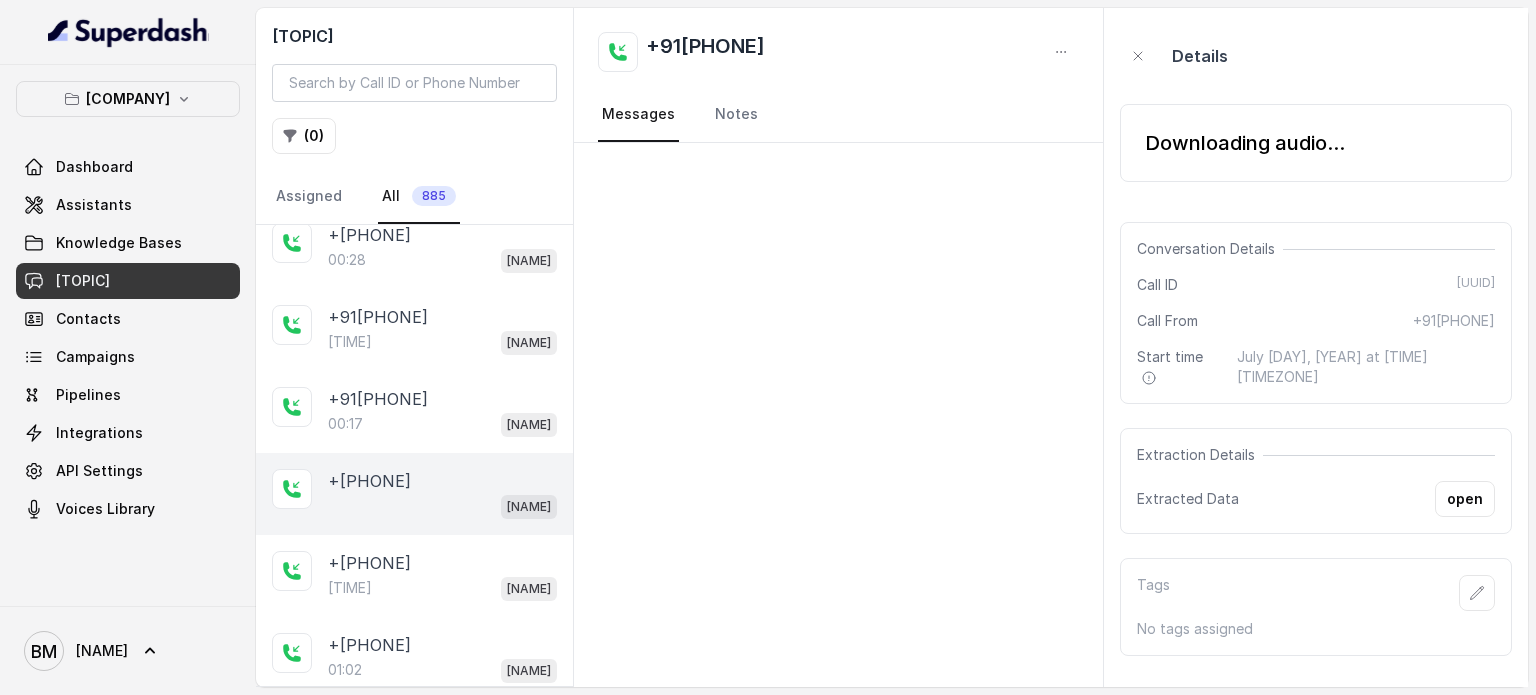 click on "[NAME]" at bounding box center (442, 506) 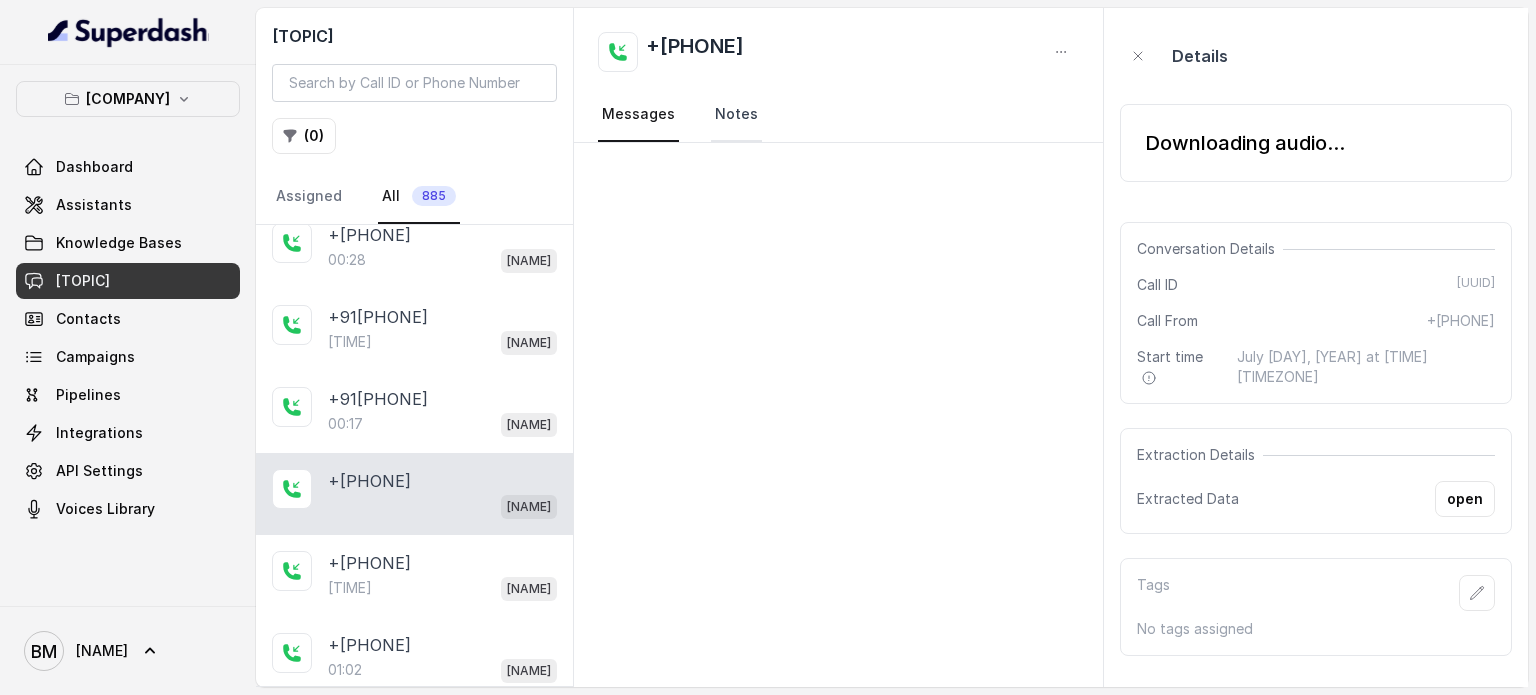 click on "Notes" at bounding box center (736, 115) 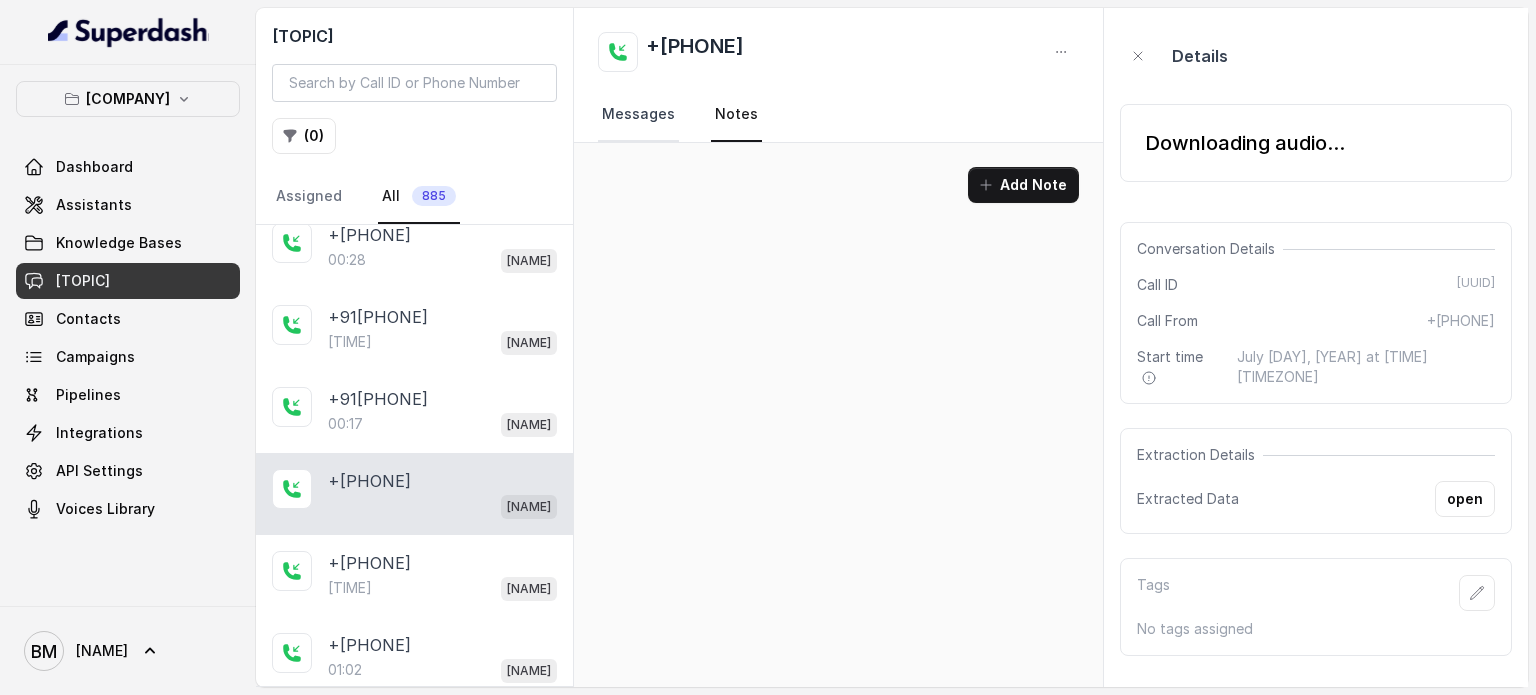 click on "Messages" at bounding box center [638, 115] 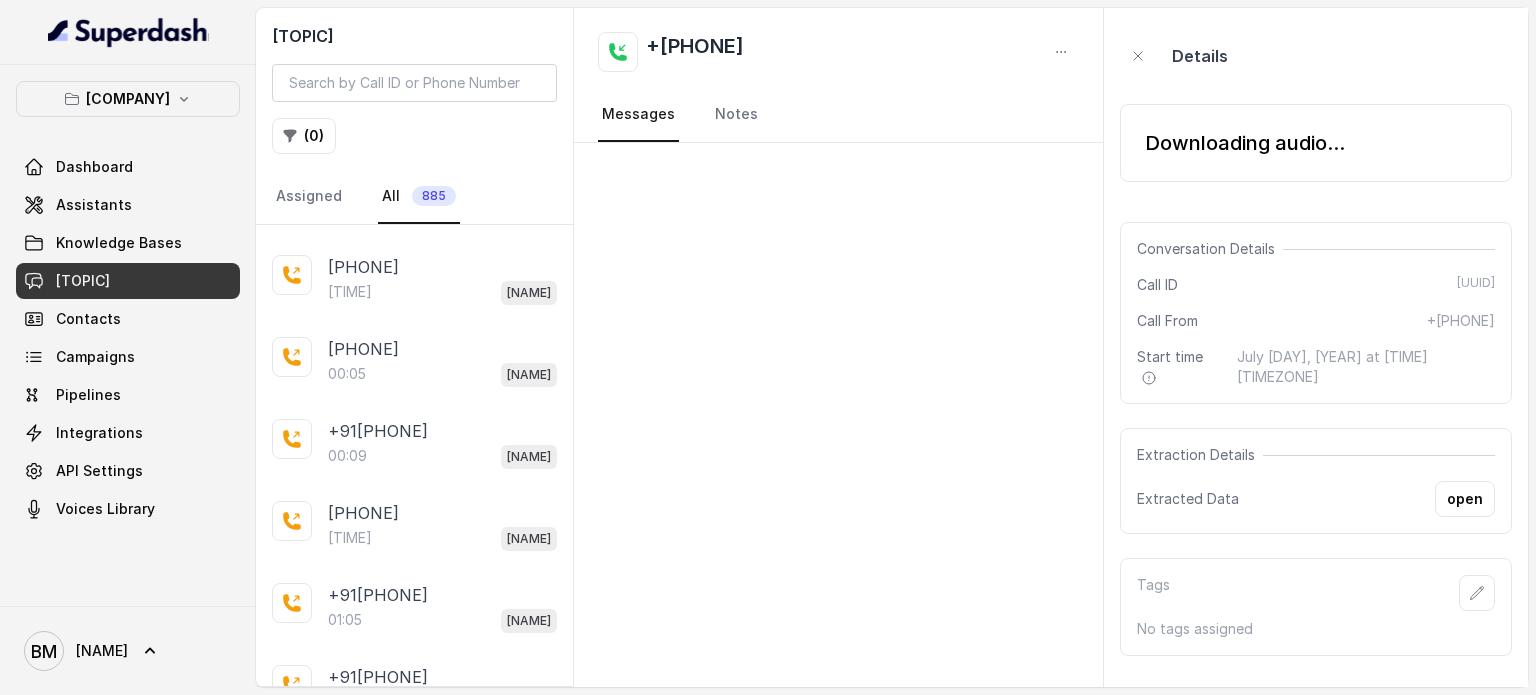 scroll, scrollTop: 2291, scrollLeft: 0, axis: vertical 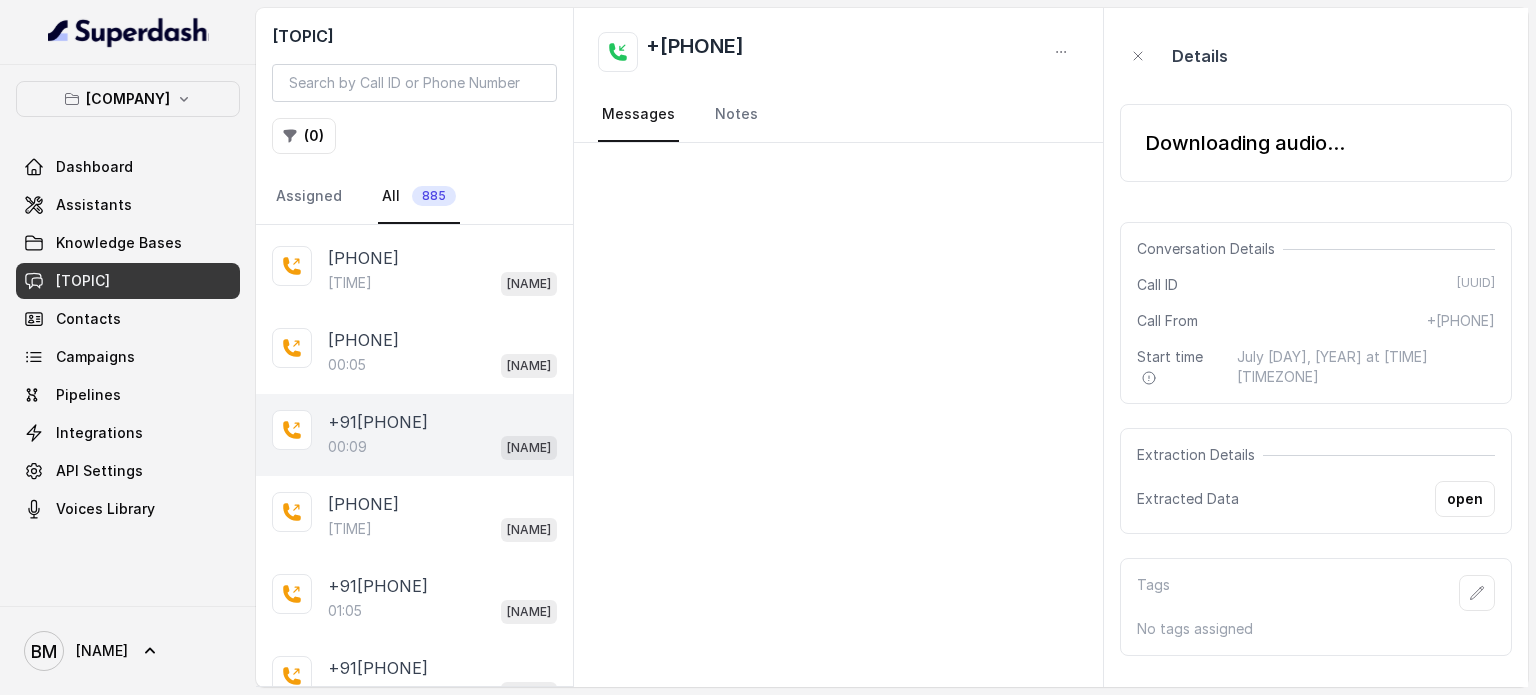 click on "[PHONE] [TIME] [NAME]" at bounding box center [414, 435] 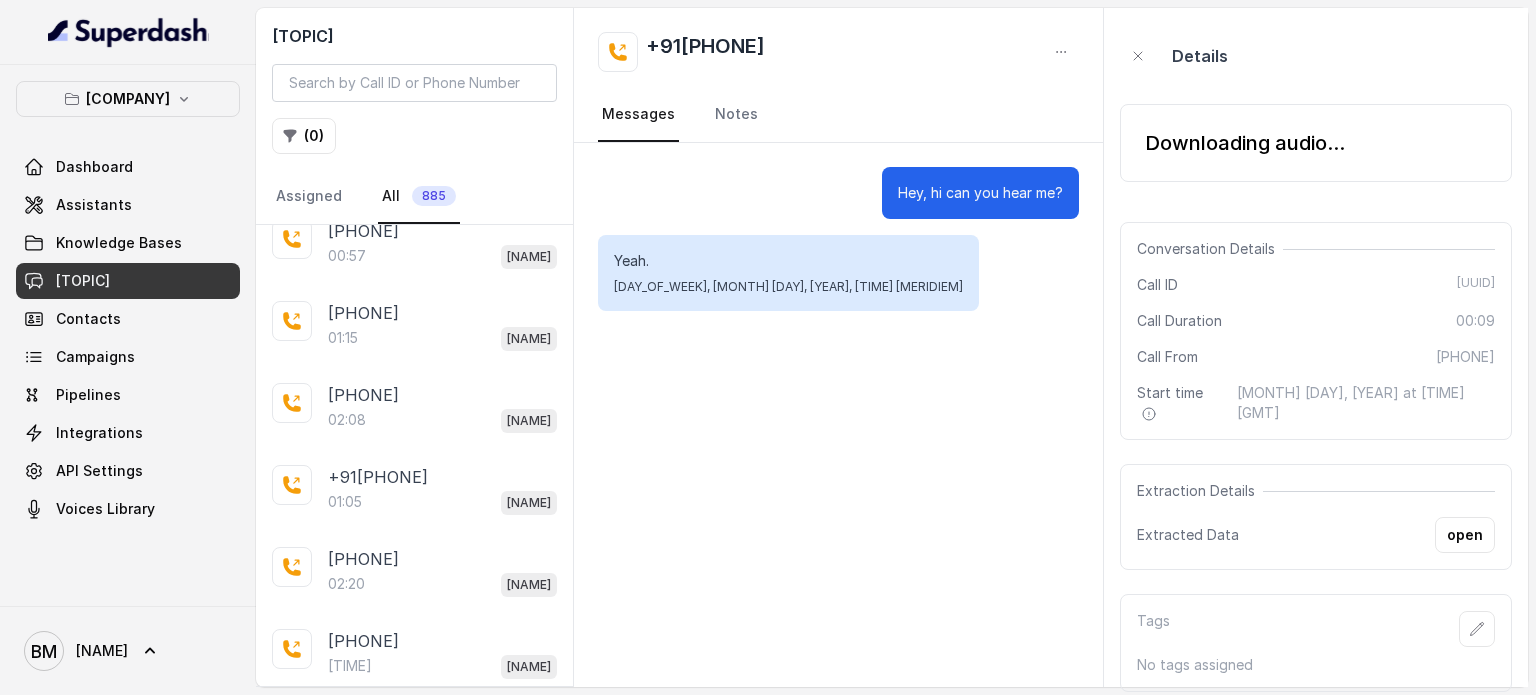 scroll, scrollTop: 1908, scrollLeft: 0, axis: vertical 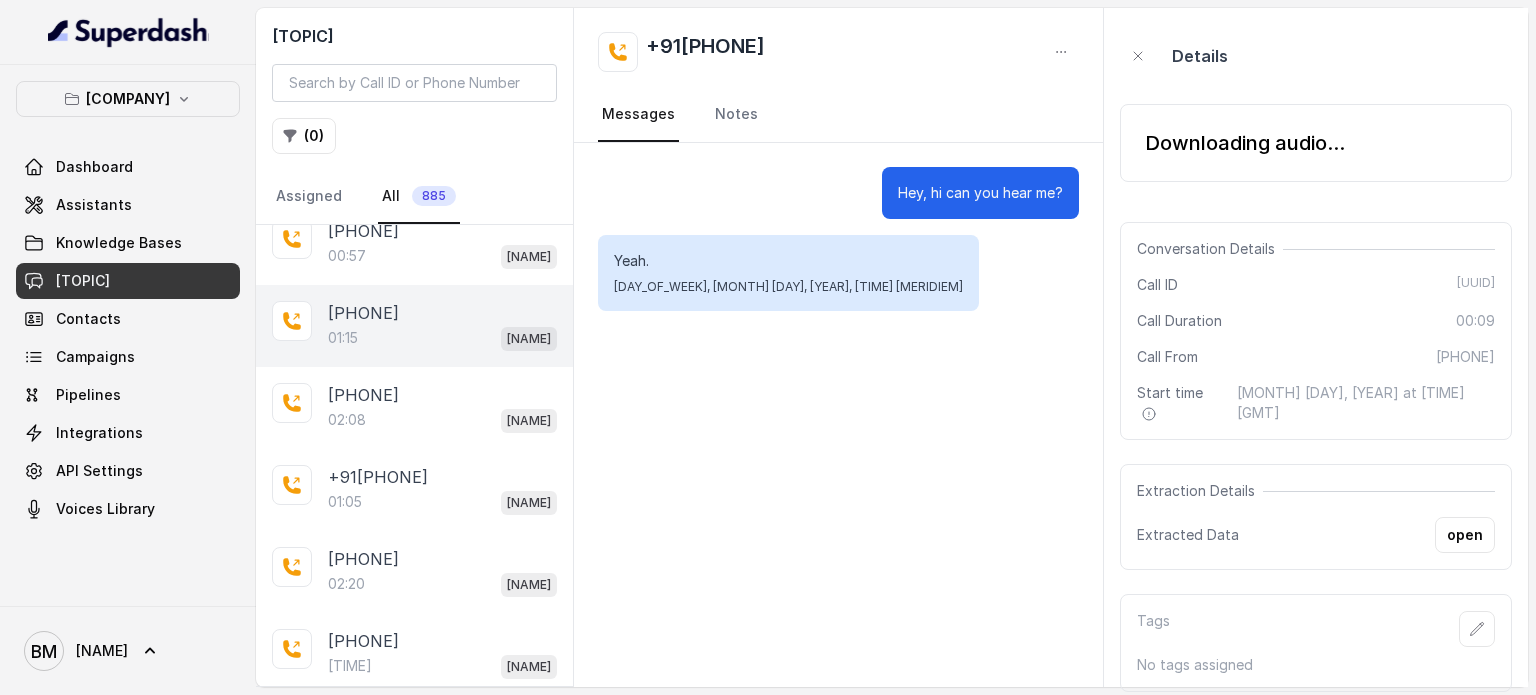 click on "[TIME] [NAME]" at bounding box center [442, 338] 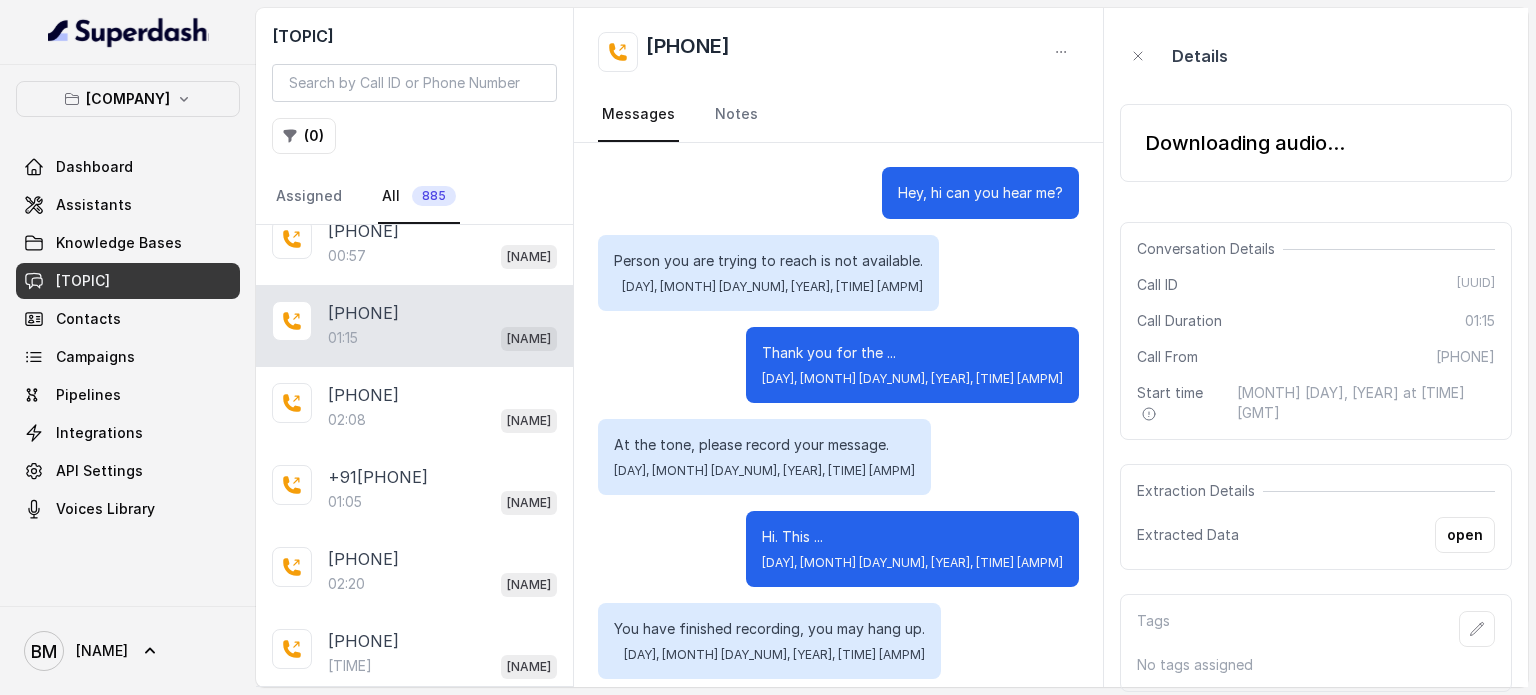 scroll, scrollTop: 359, scrollLeft: 0, axis: vertical 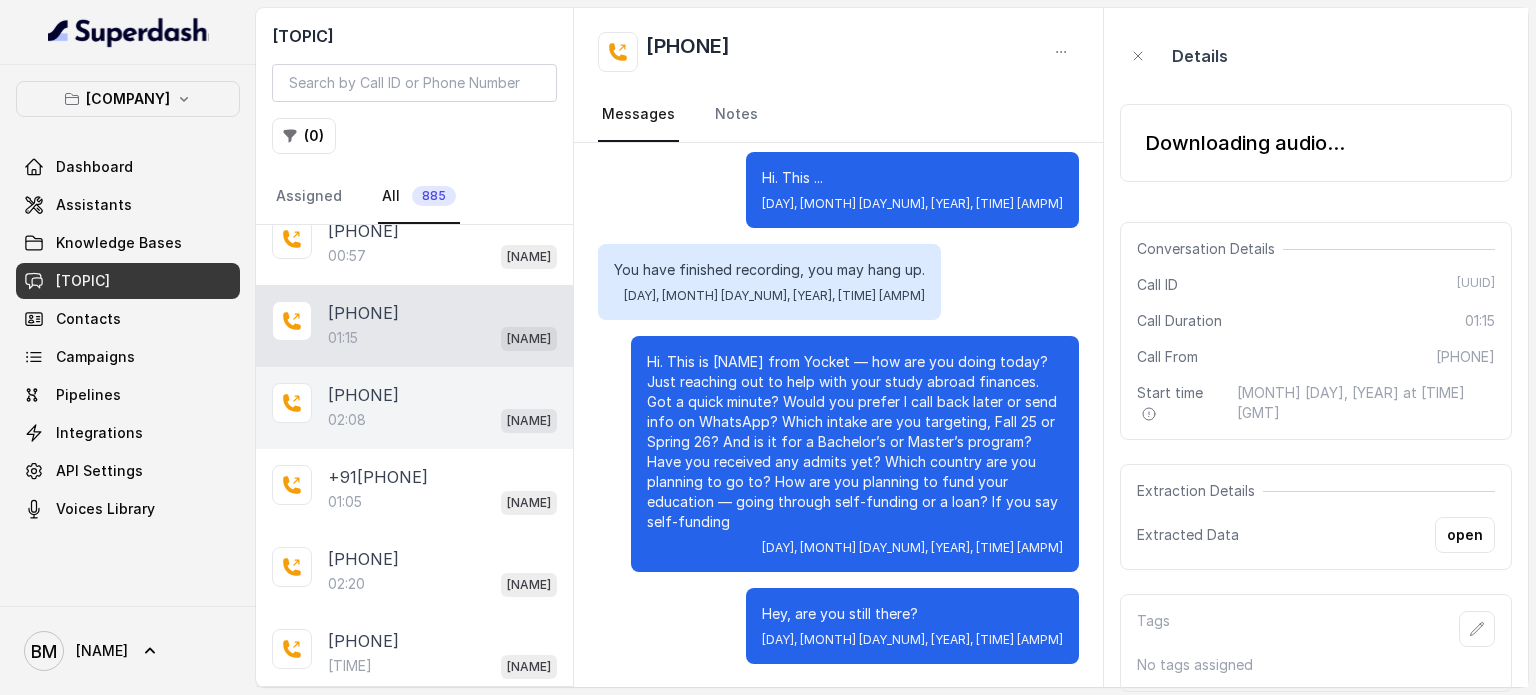 click on "[PHONE]" at bounding box center [363, 395] 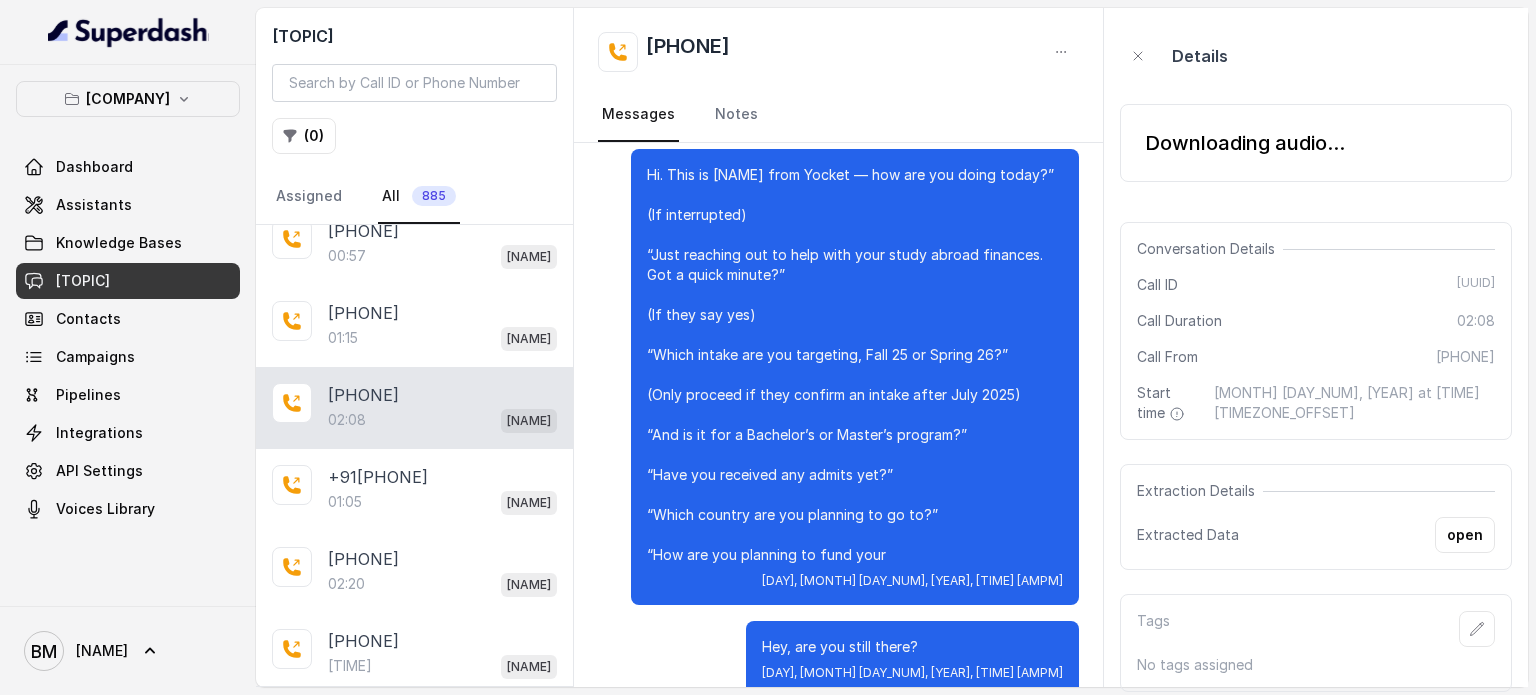 scroll, scrollTop: 323, scrollLeft: 0, axis: vertical 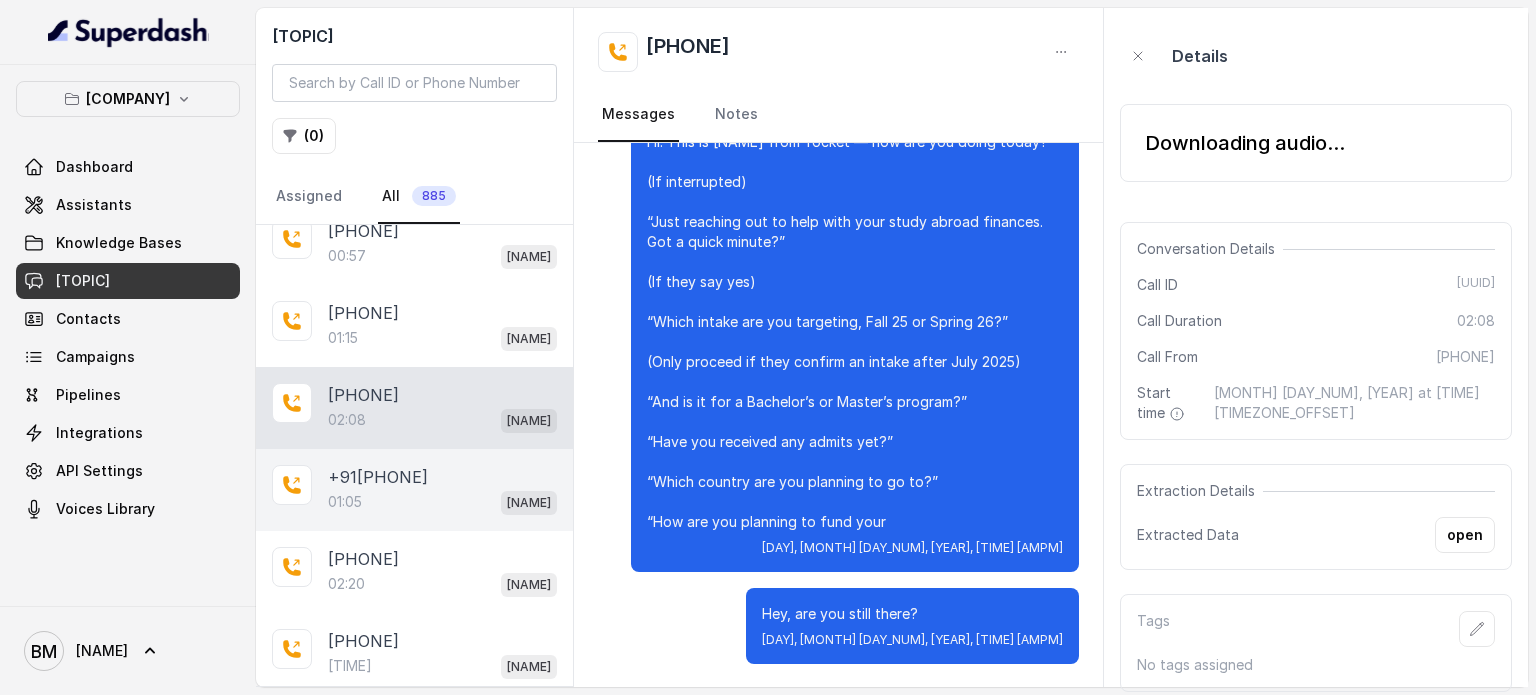 click on "+91[PHONE]" at bounding box center [378, 477] 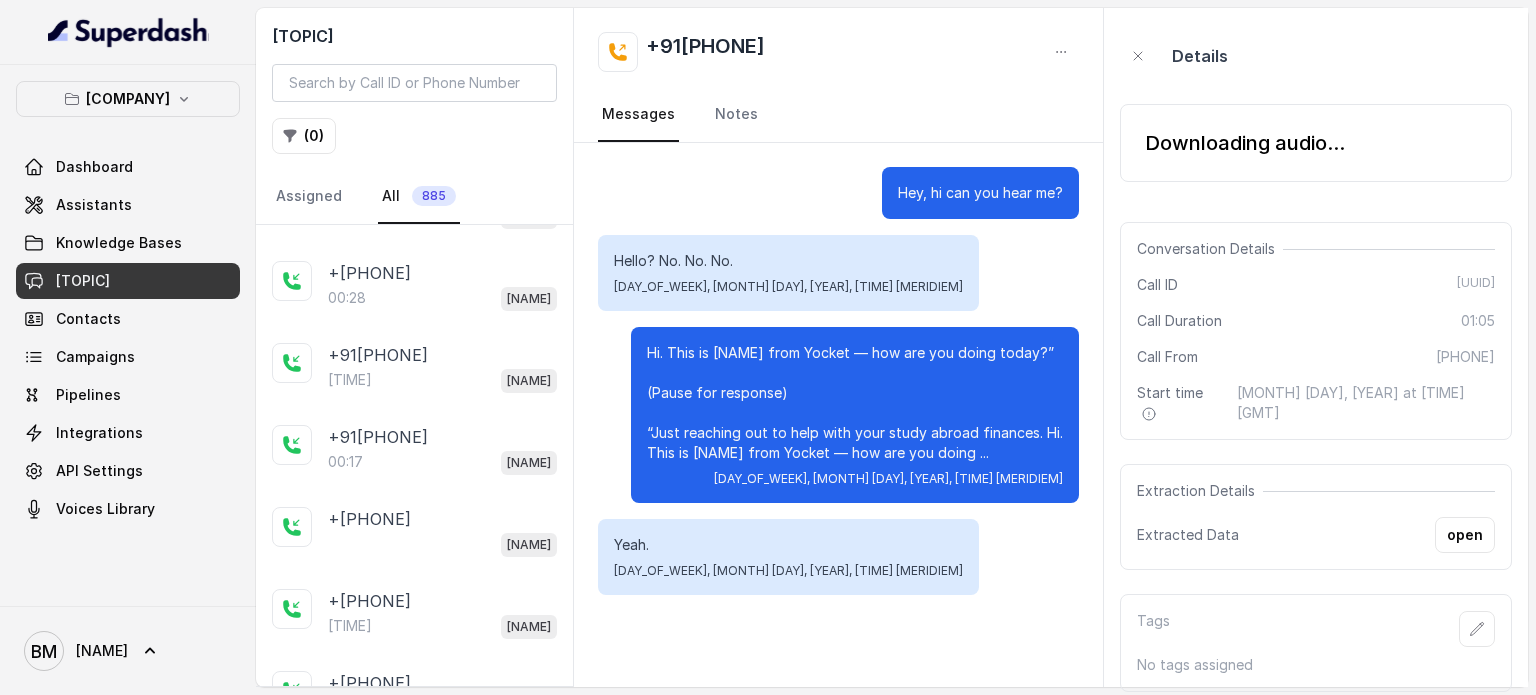 scroll, scrollTop: 0, scrollLeft: 0, axis: both 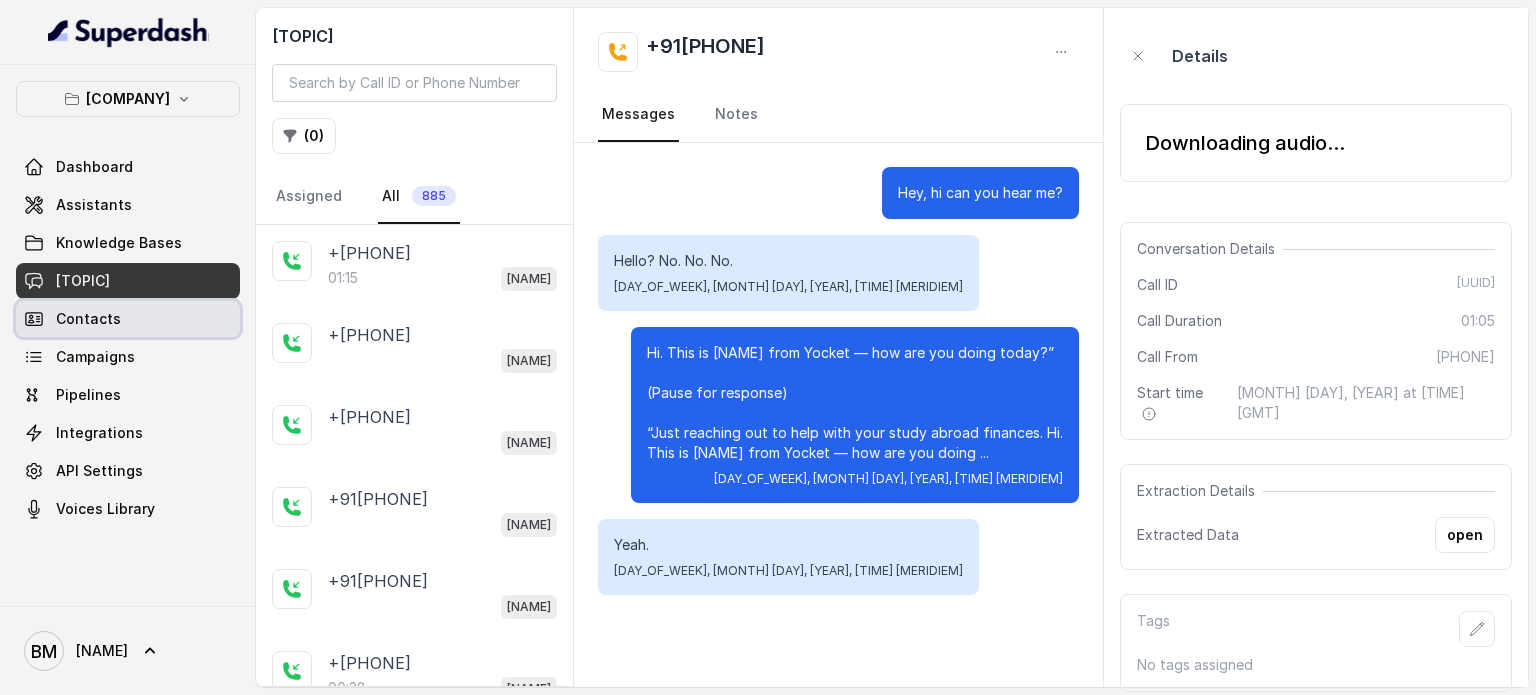 click on "Contacts" at bounding box center (88, 319) 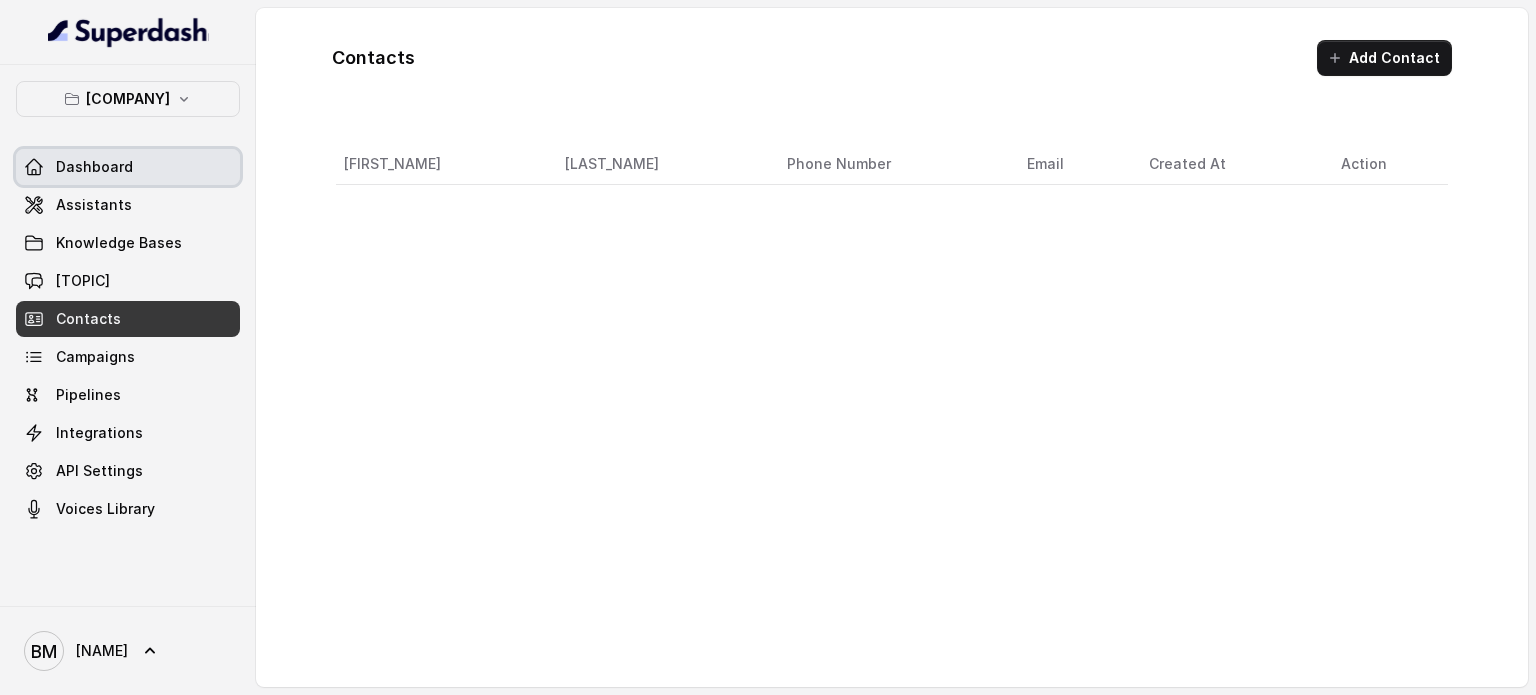 click on "Dashboard" at bounding box center (128, 167) 